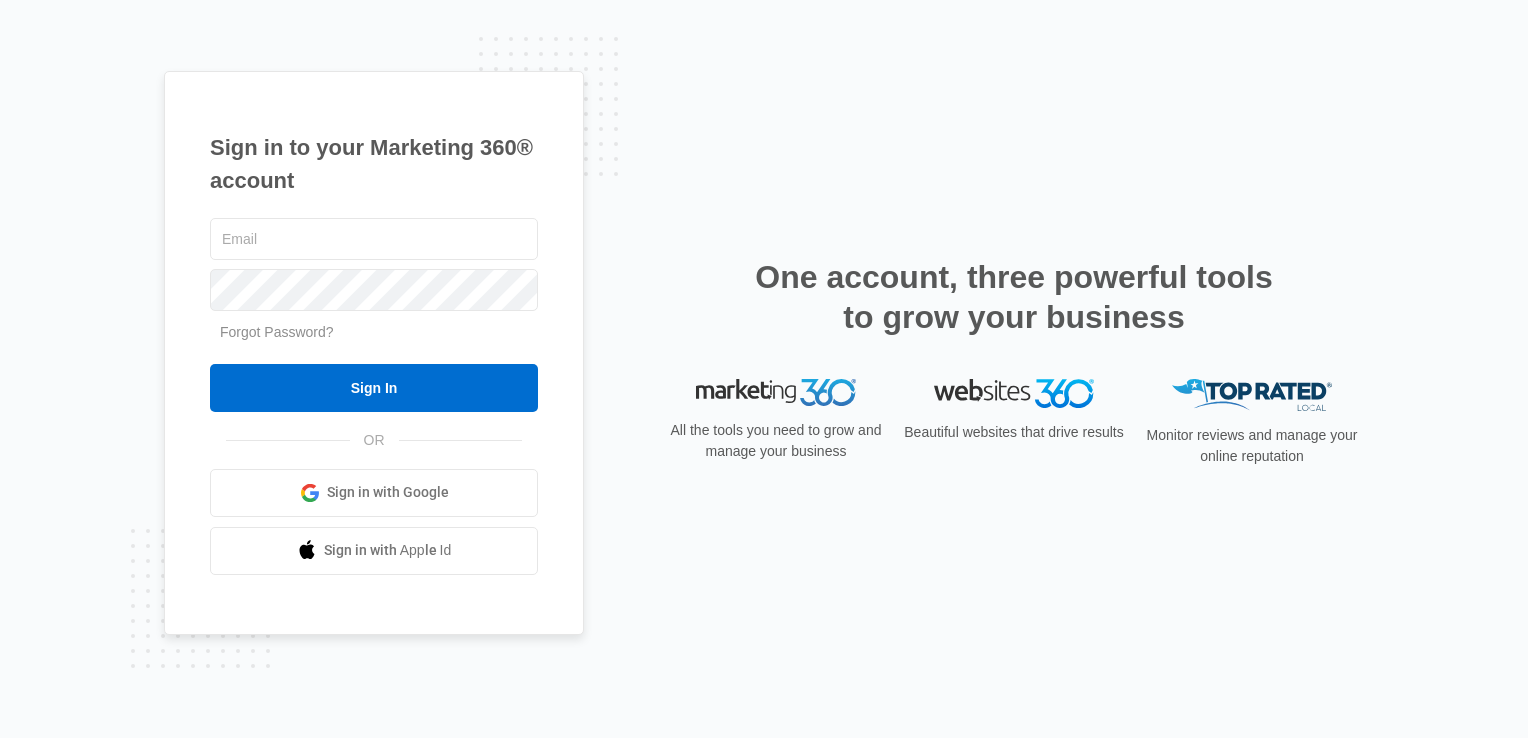 scroll, scrollTop: 0, scrollLeft: 0, axis: both 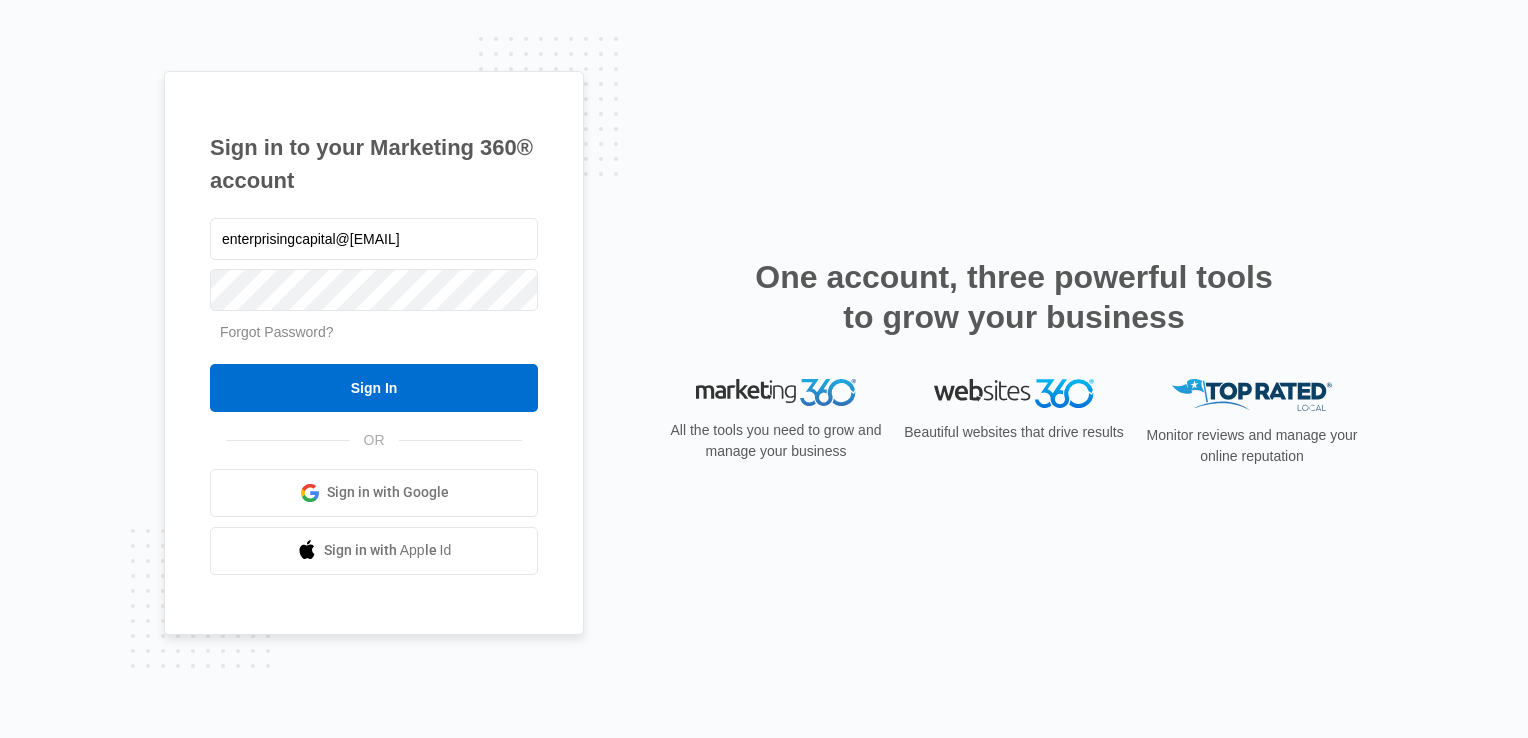 type on "enterprisingcapital@[EMAIL]" 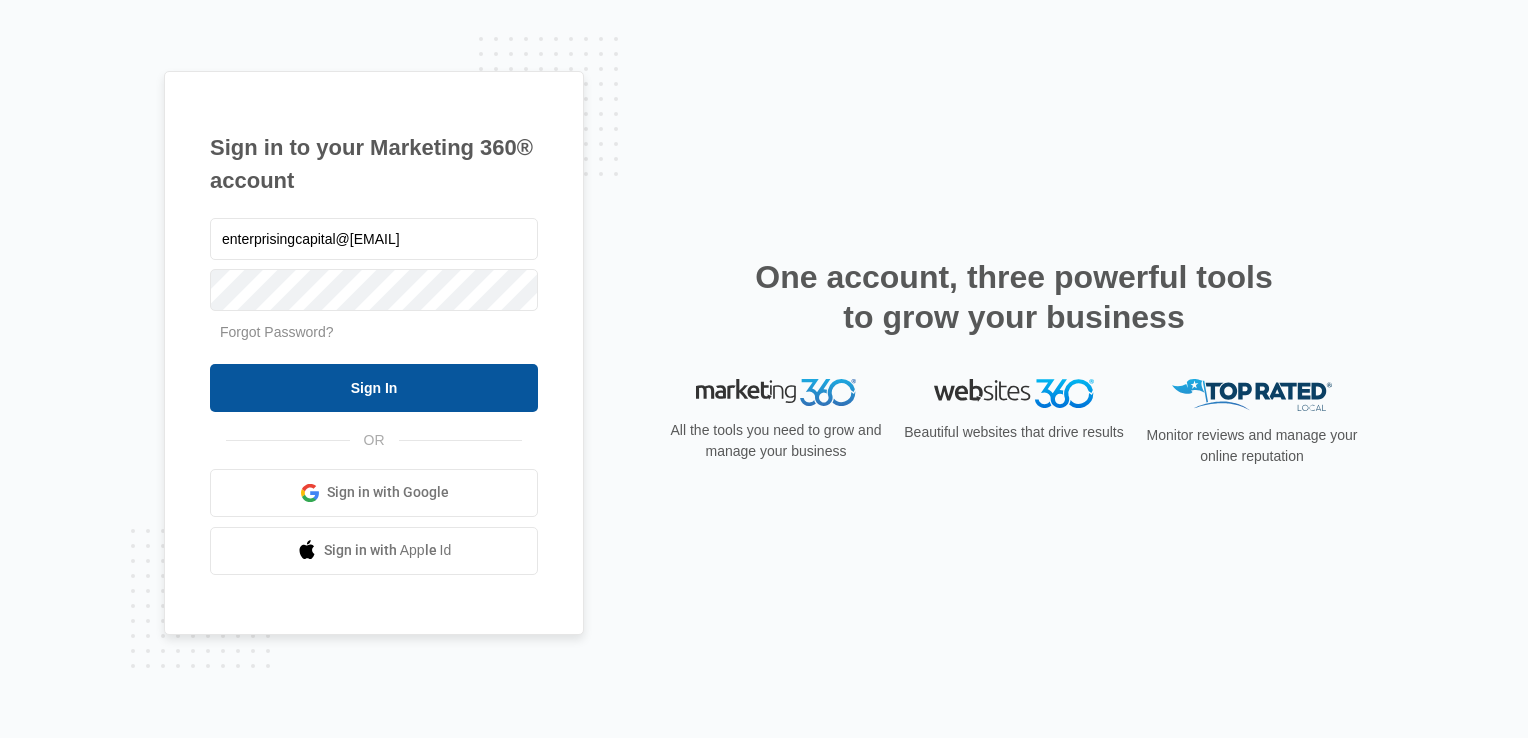click on "Sign In" at bounding box center (374, 388) 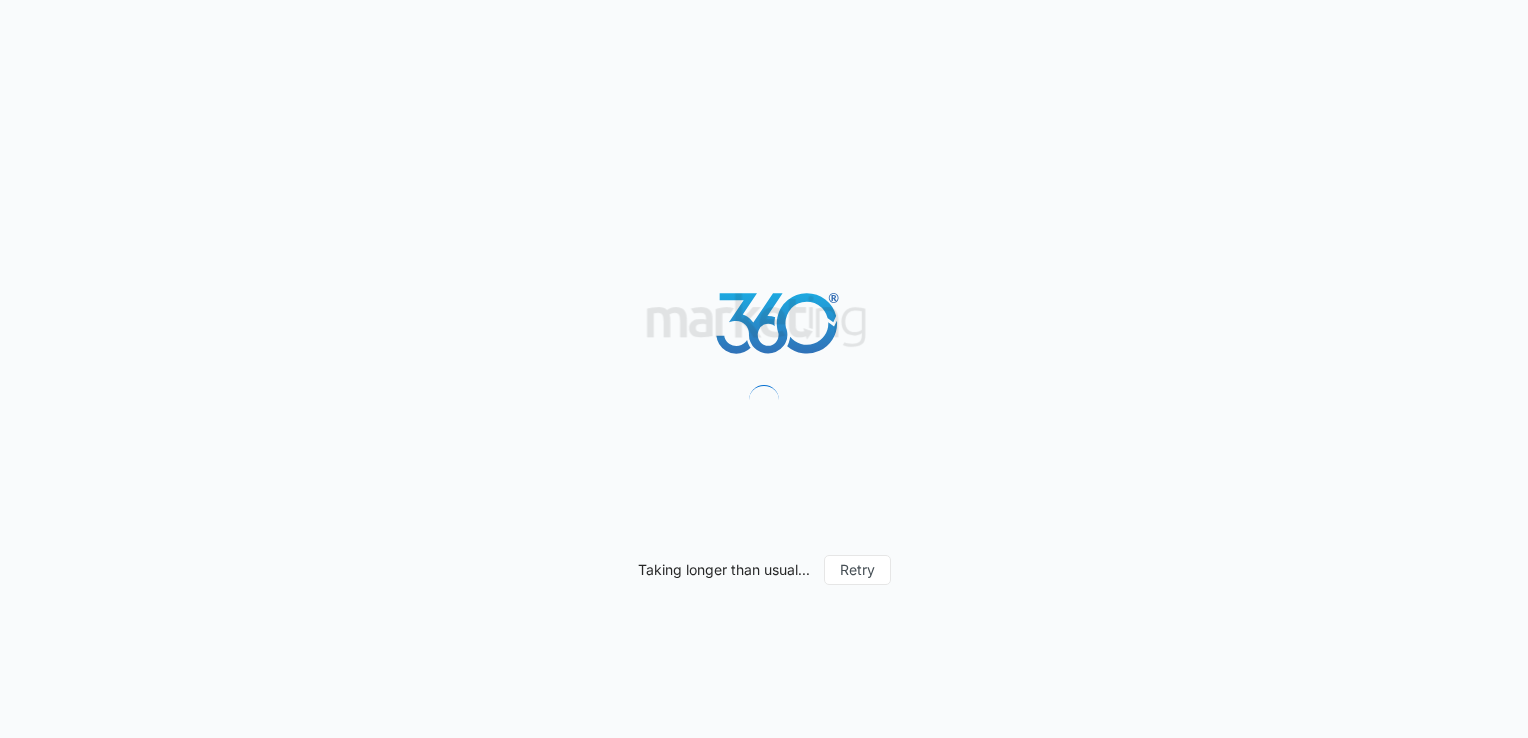 scroll, scrollTop: 0, scrollLeft: 0, axis: both 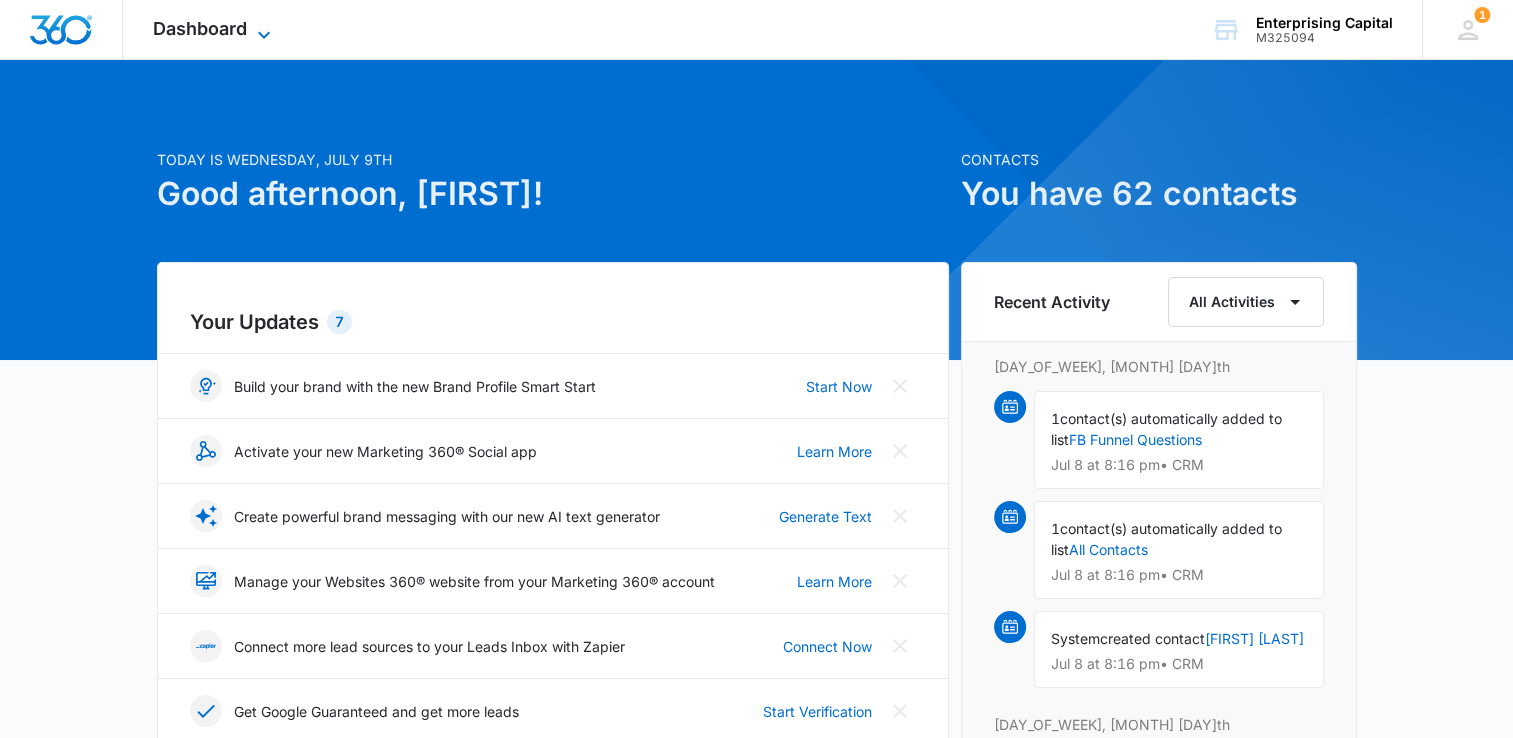click at bounding box center [264, 35] 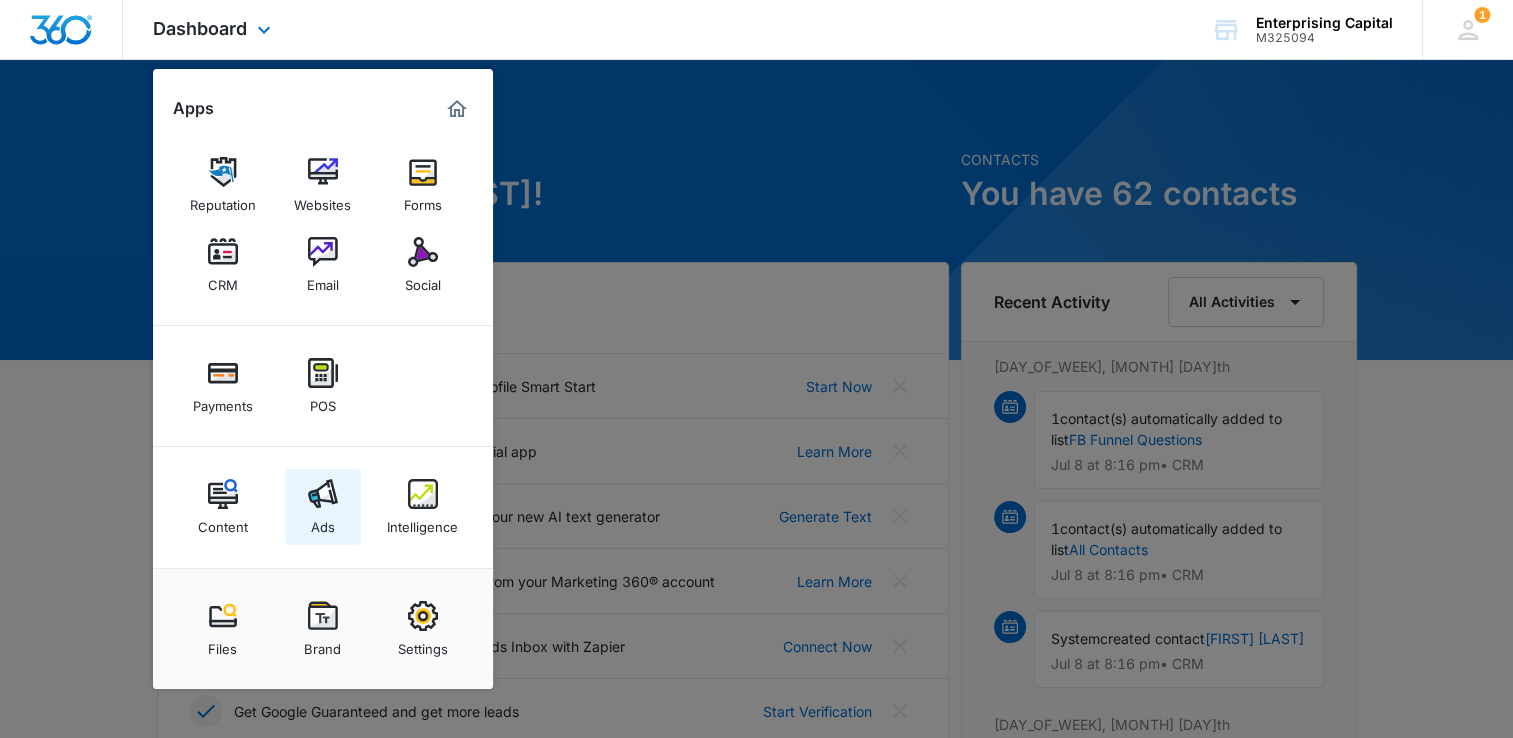 click at bounding box center [323, 494] 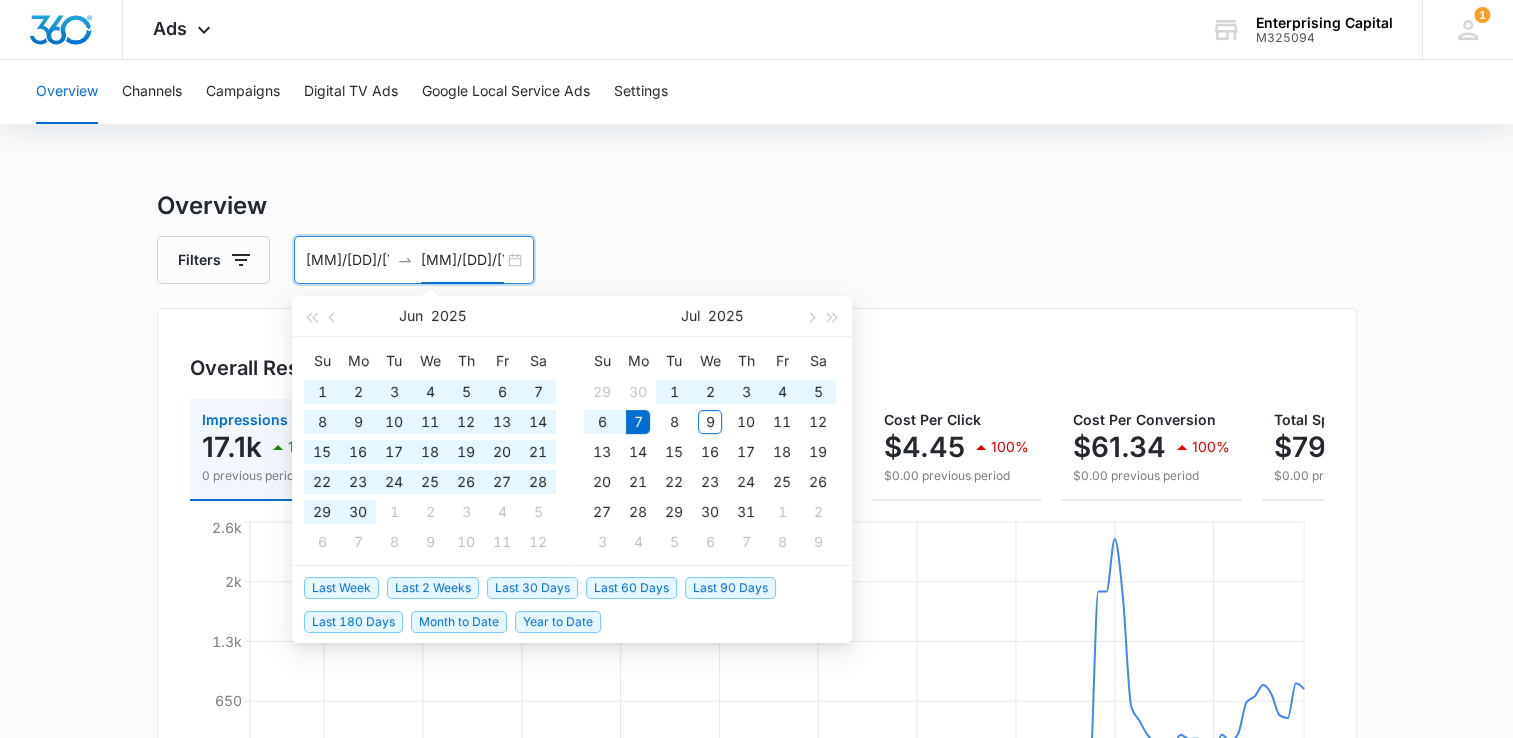 click on "[MM]/[DD]/[YEAR]" at bounding box center (462, 260) 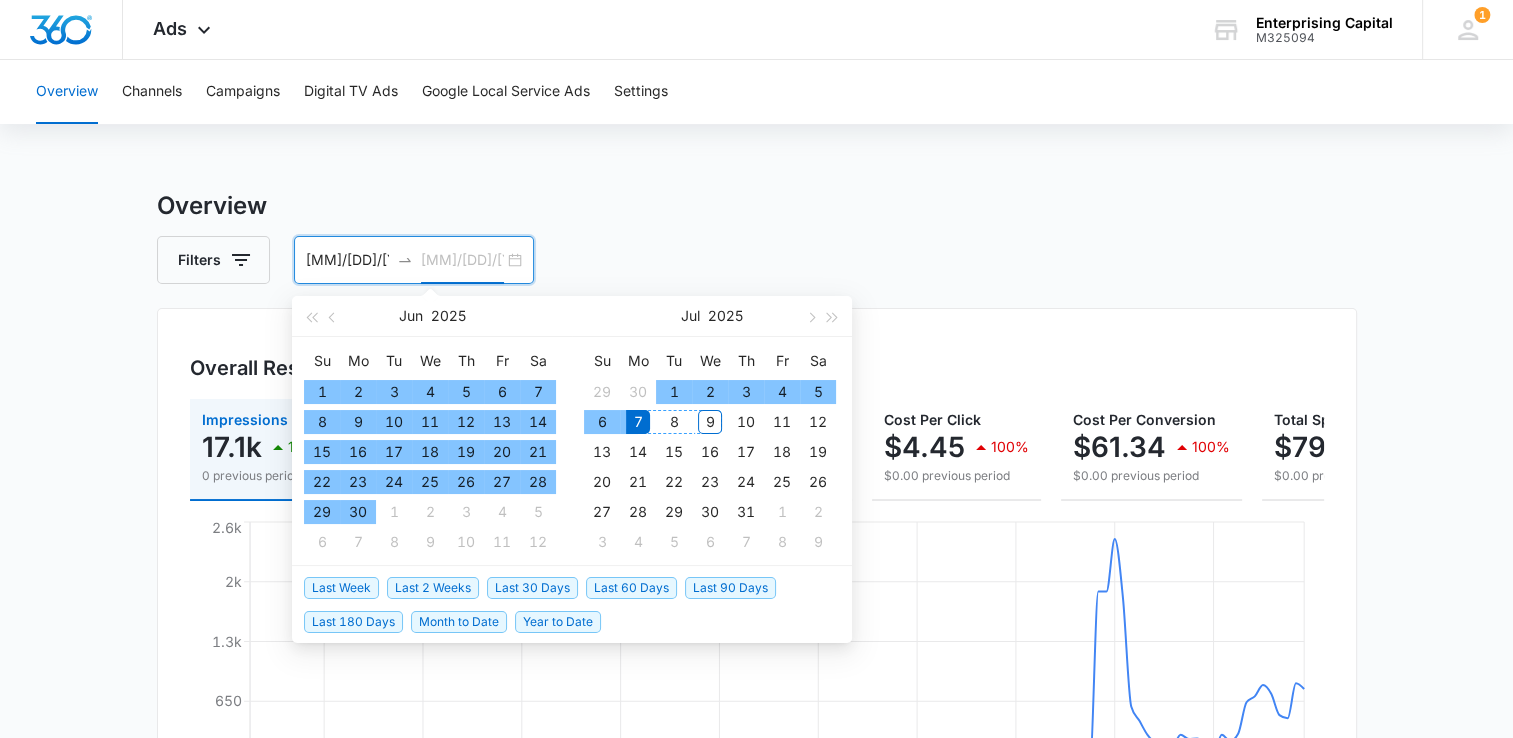 click on "9" at bounding box center [710, 422] 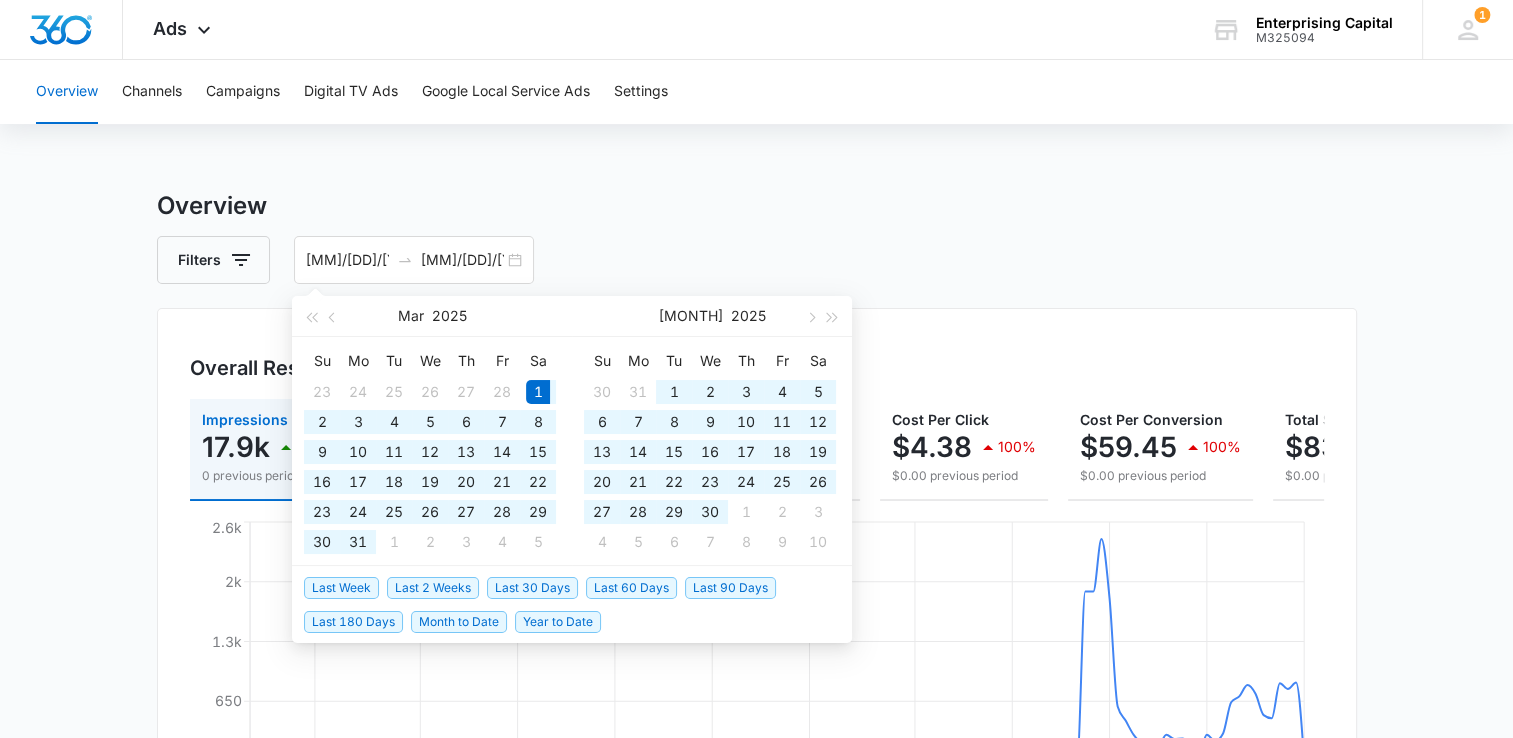 click on "Overview" at bounding box center [757, 206] 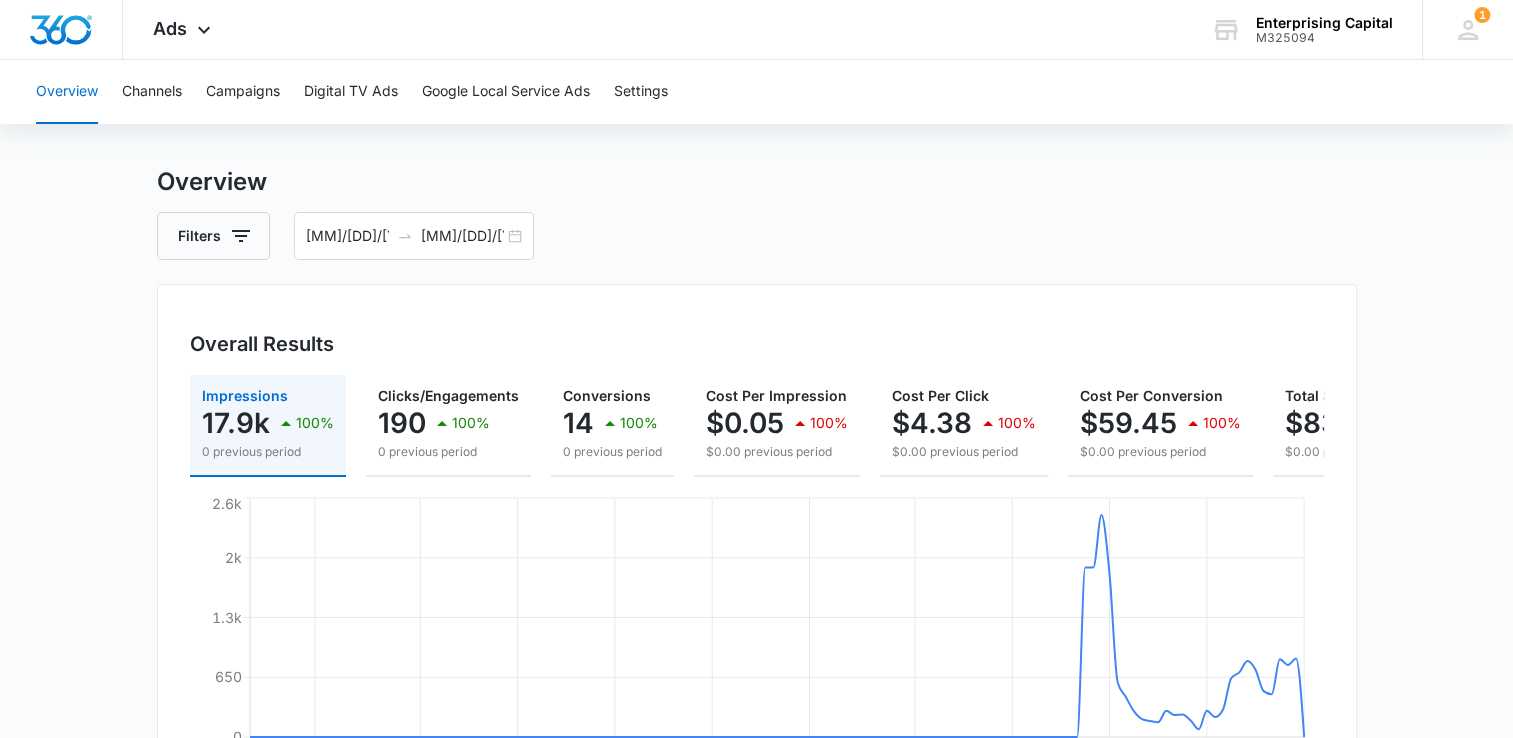 scroll, scrollTop: 18, scrollLeft: 0, axis: vertical 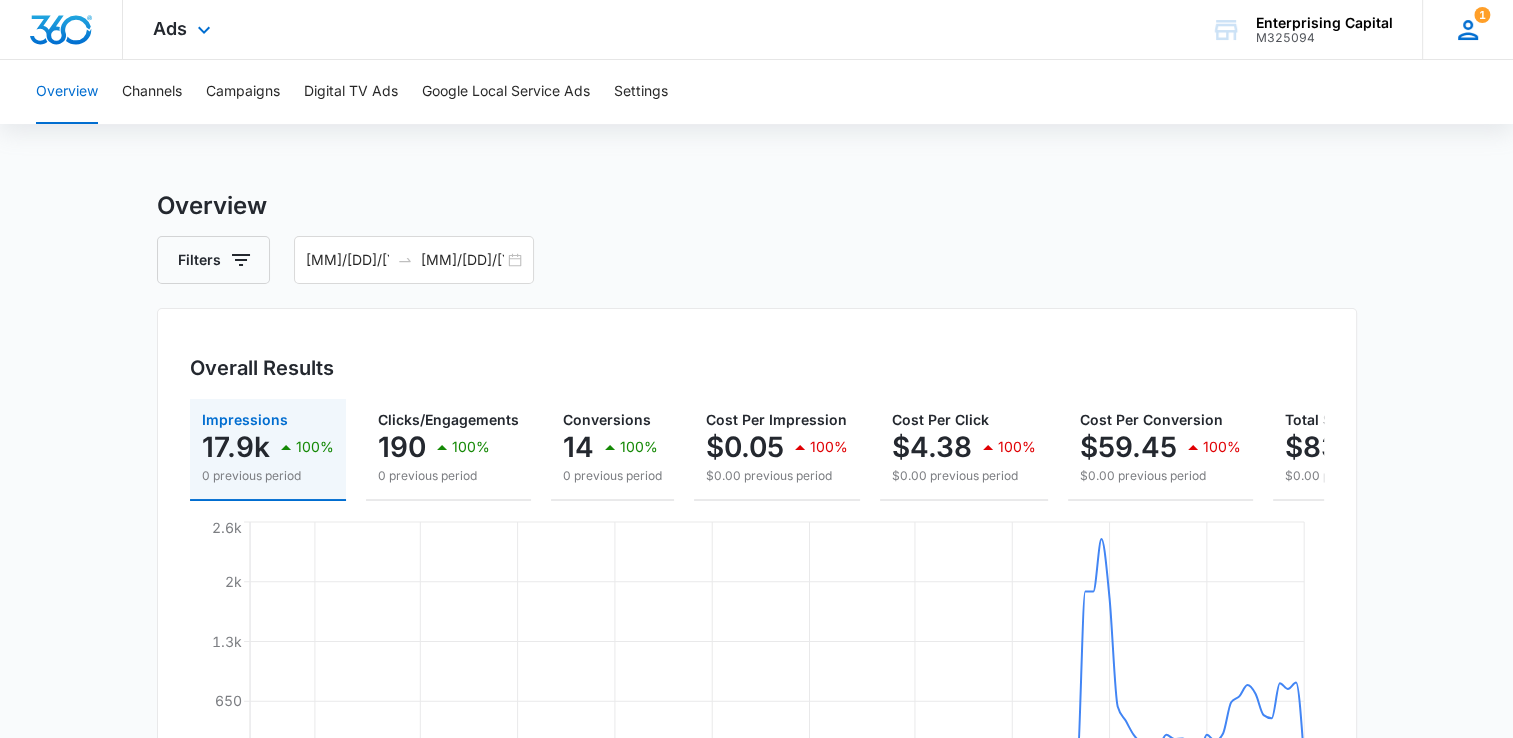 click at bounding box center [1468, 30] 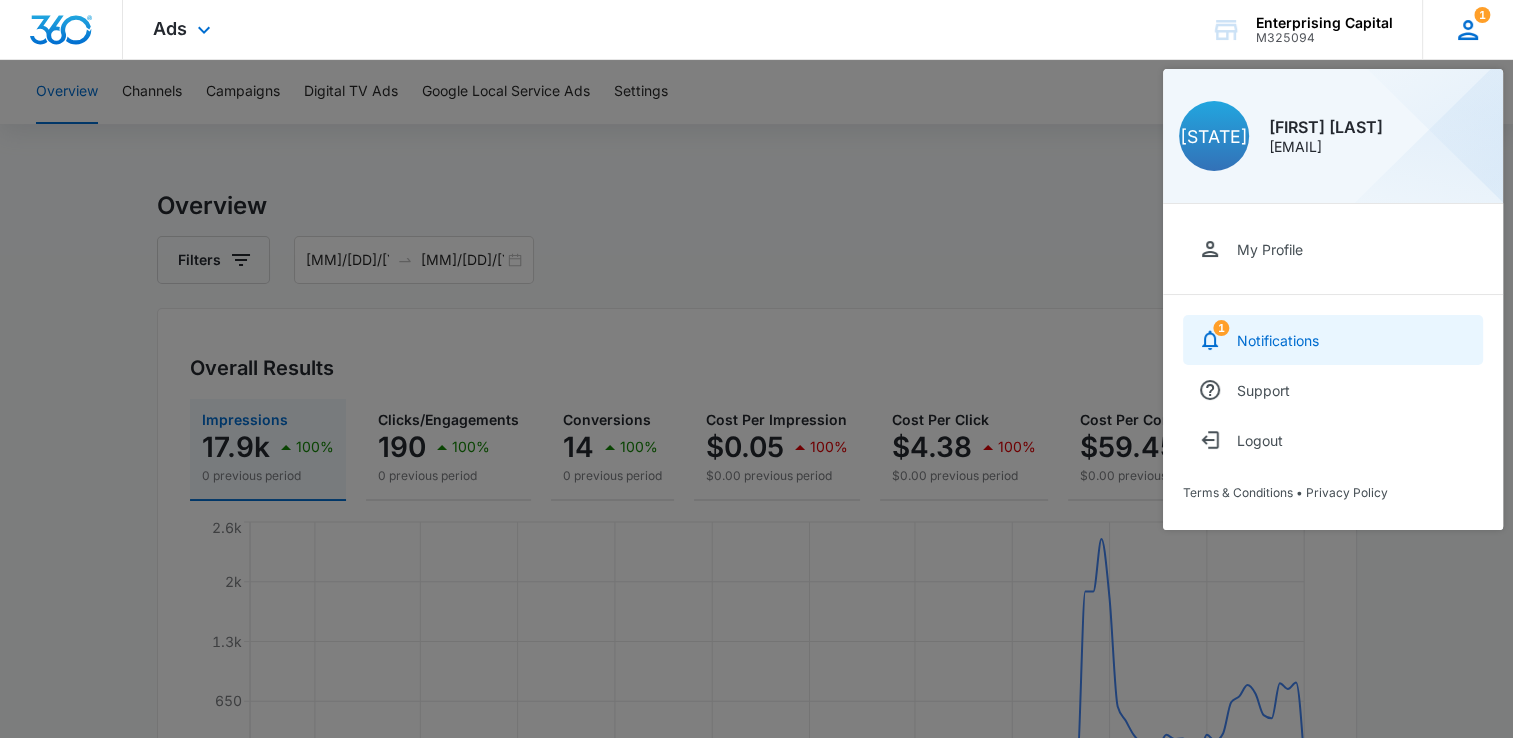 click on "Notifications" at bounding box center (1278, 340) 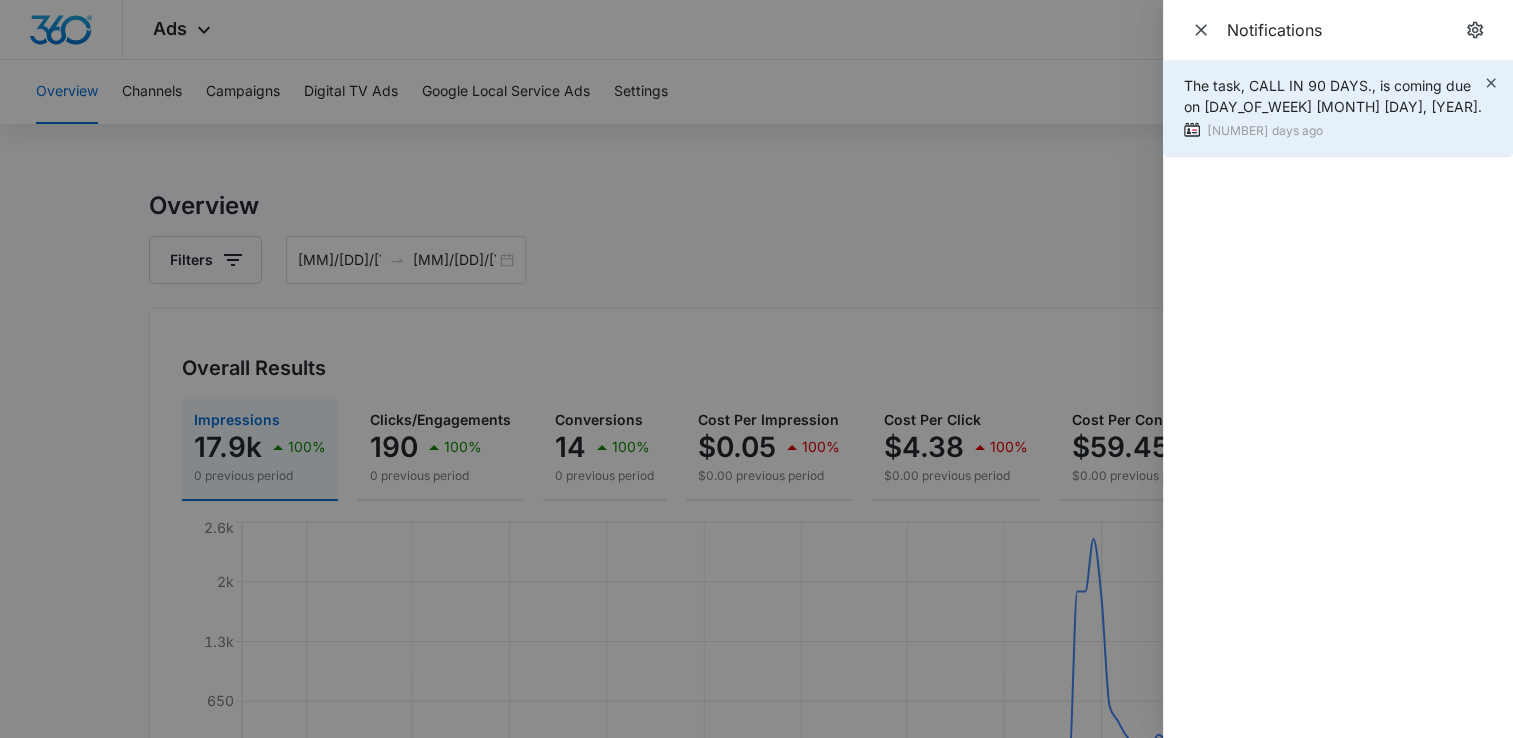click on "The task, CALL IN 90 DAYS., is coming due on [DAY_OF_WEEK] [MONTH] [DAY], [YEAR]. [NUMBER] days ago" at bounding box center (1338, 109) 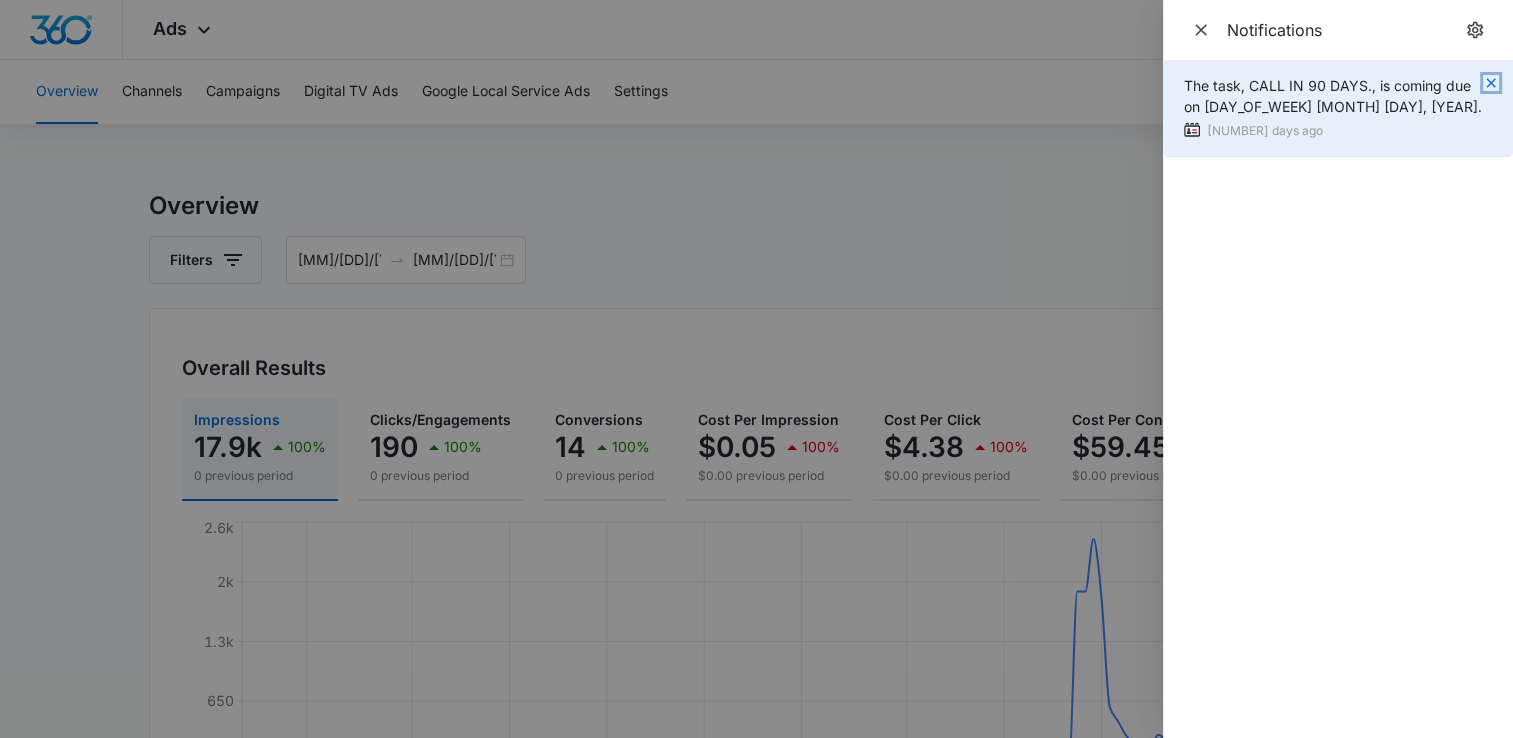 click at bounding box center [1490, 82] 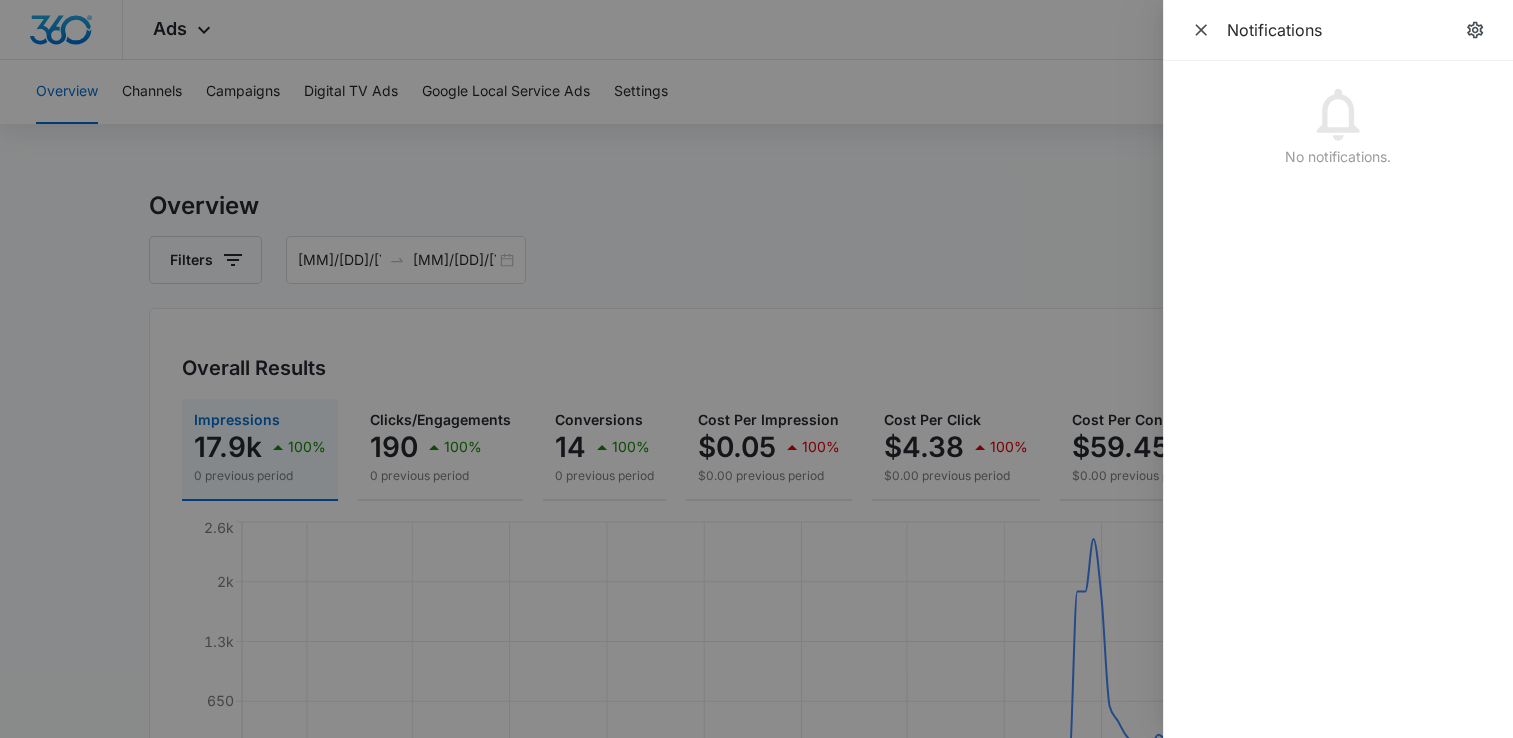 click at bounding box center [756, 369] 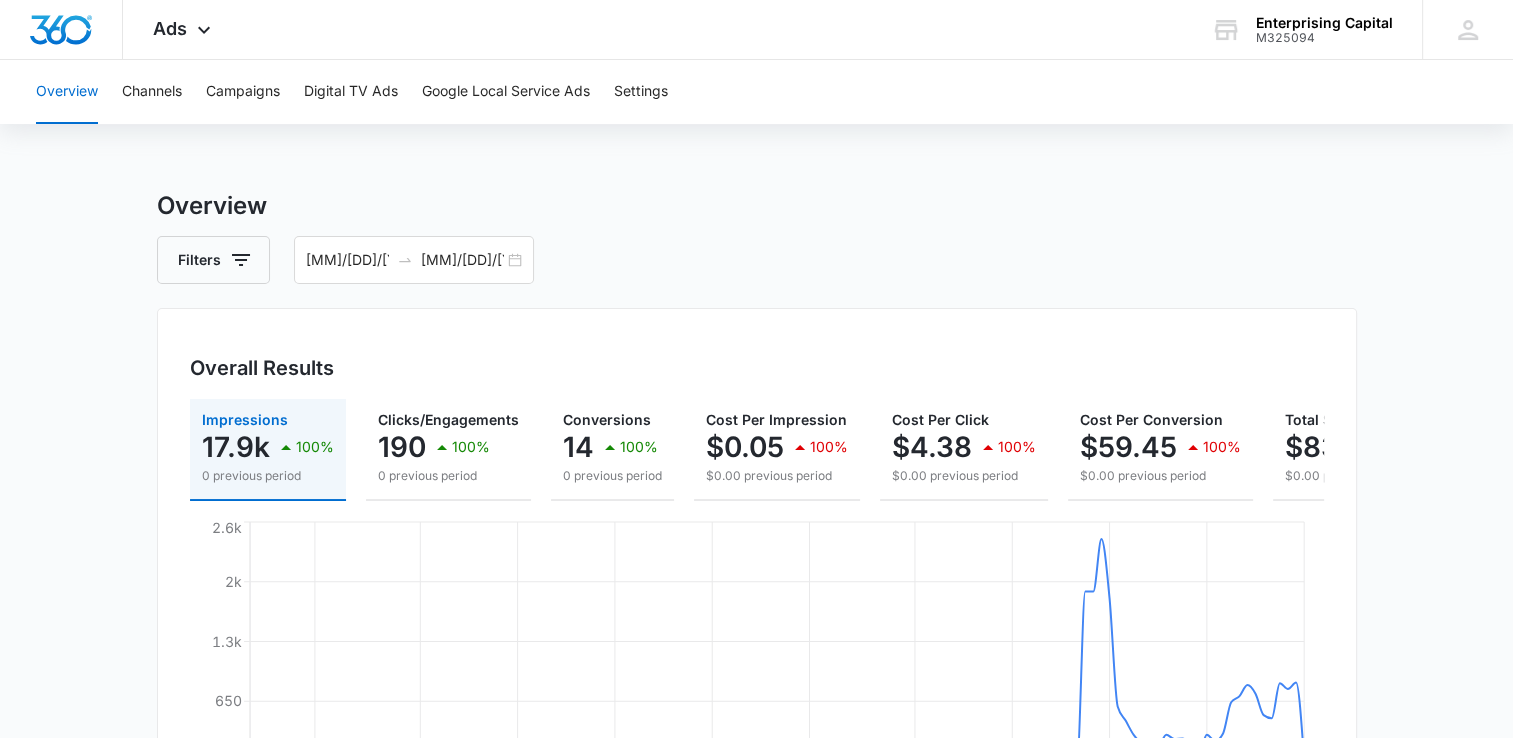 click at bounding box center (61, 30) 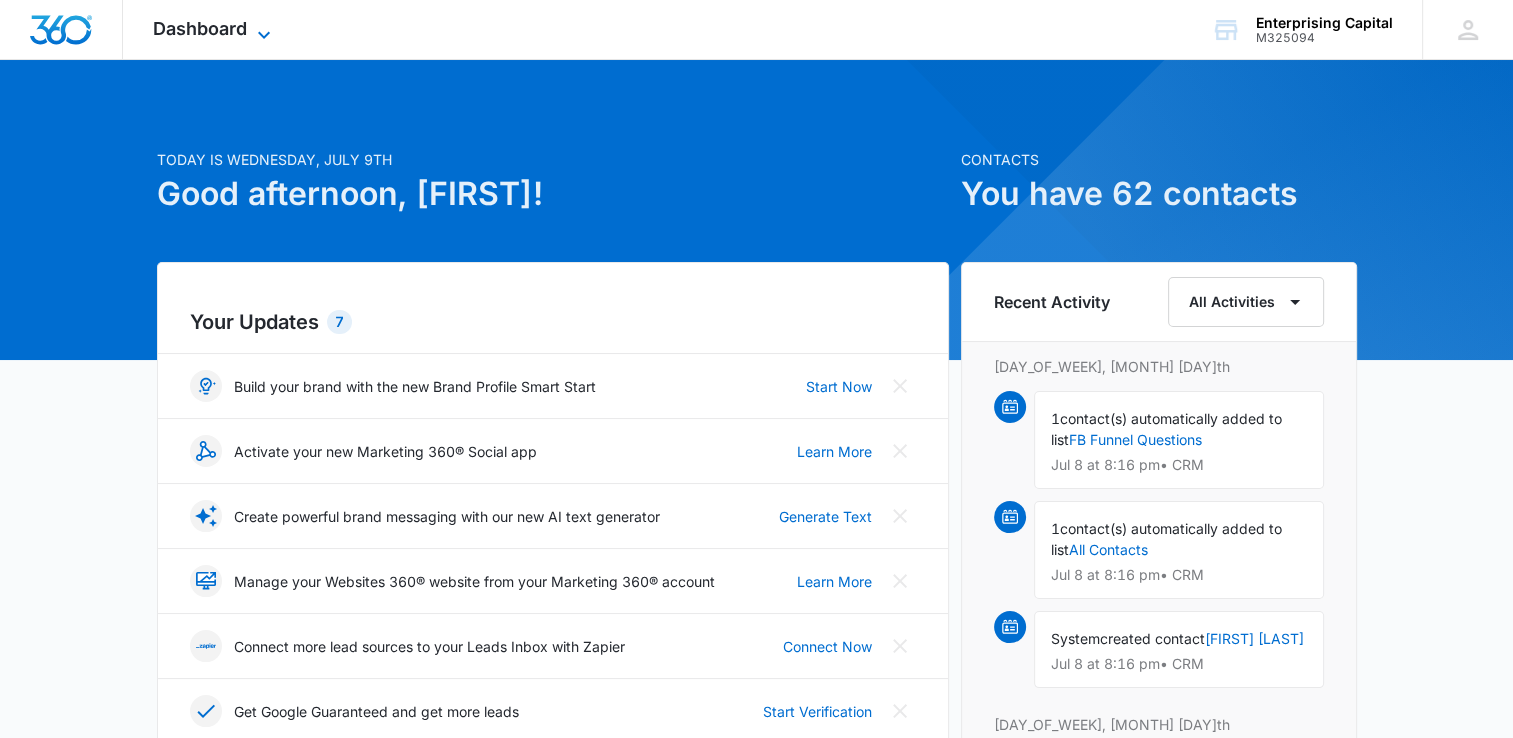 click at bounding box center [264, 34] 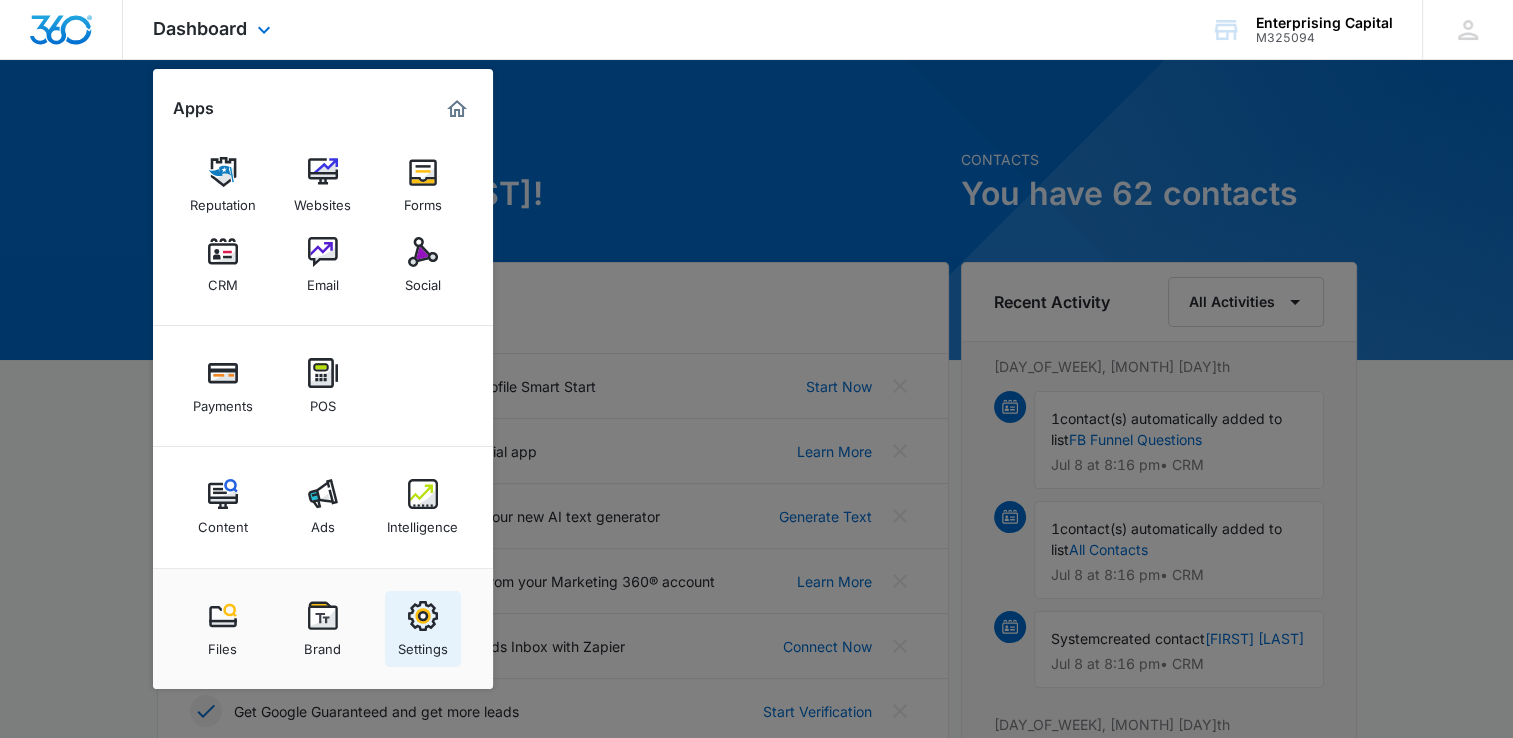 click at bounding box center [423, 616] 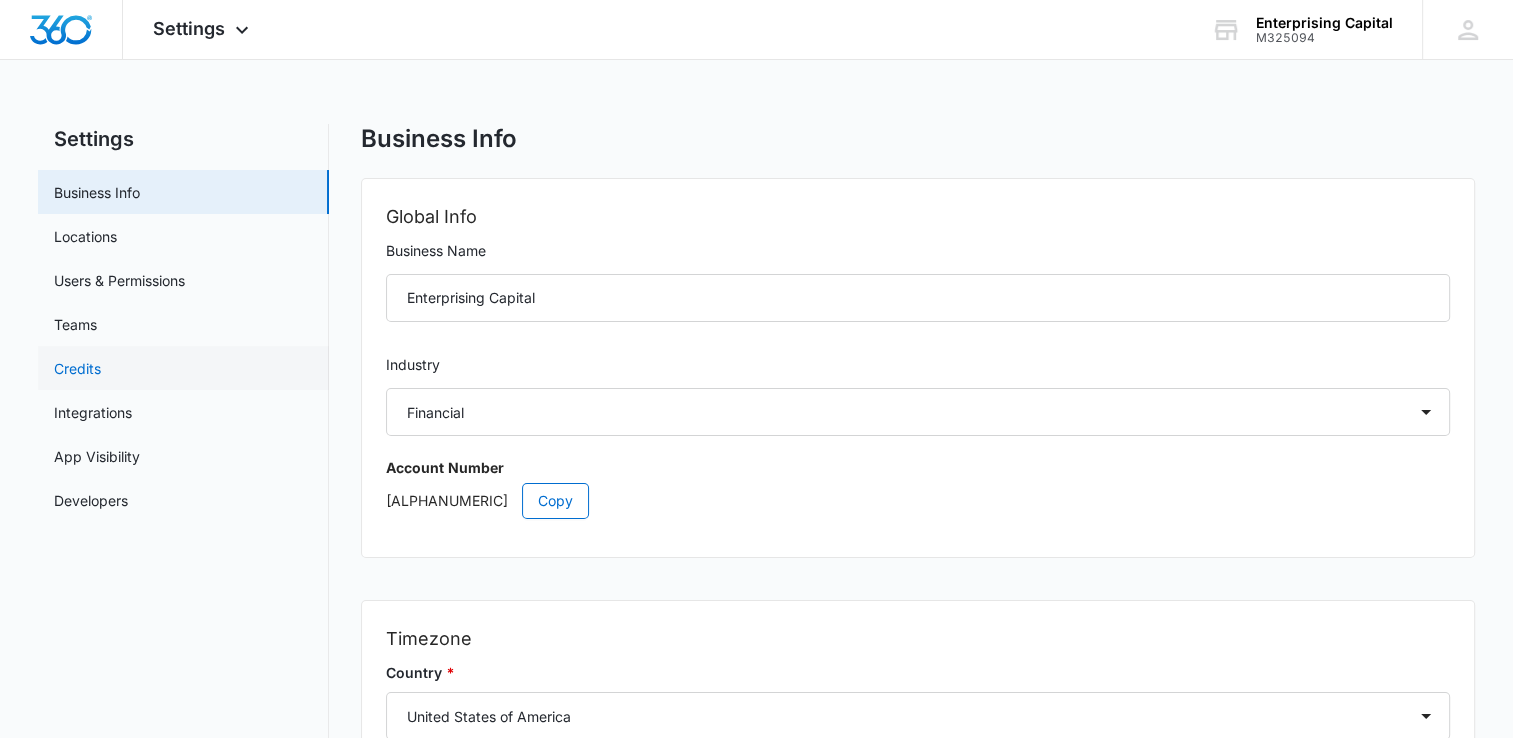 click on "Credits" at bounding box center [77, 368] 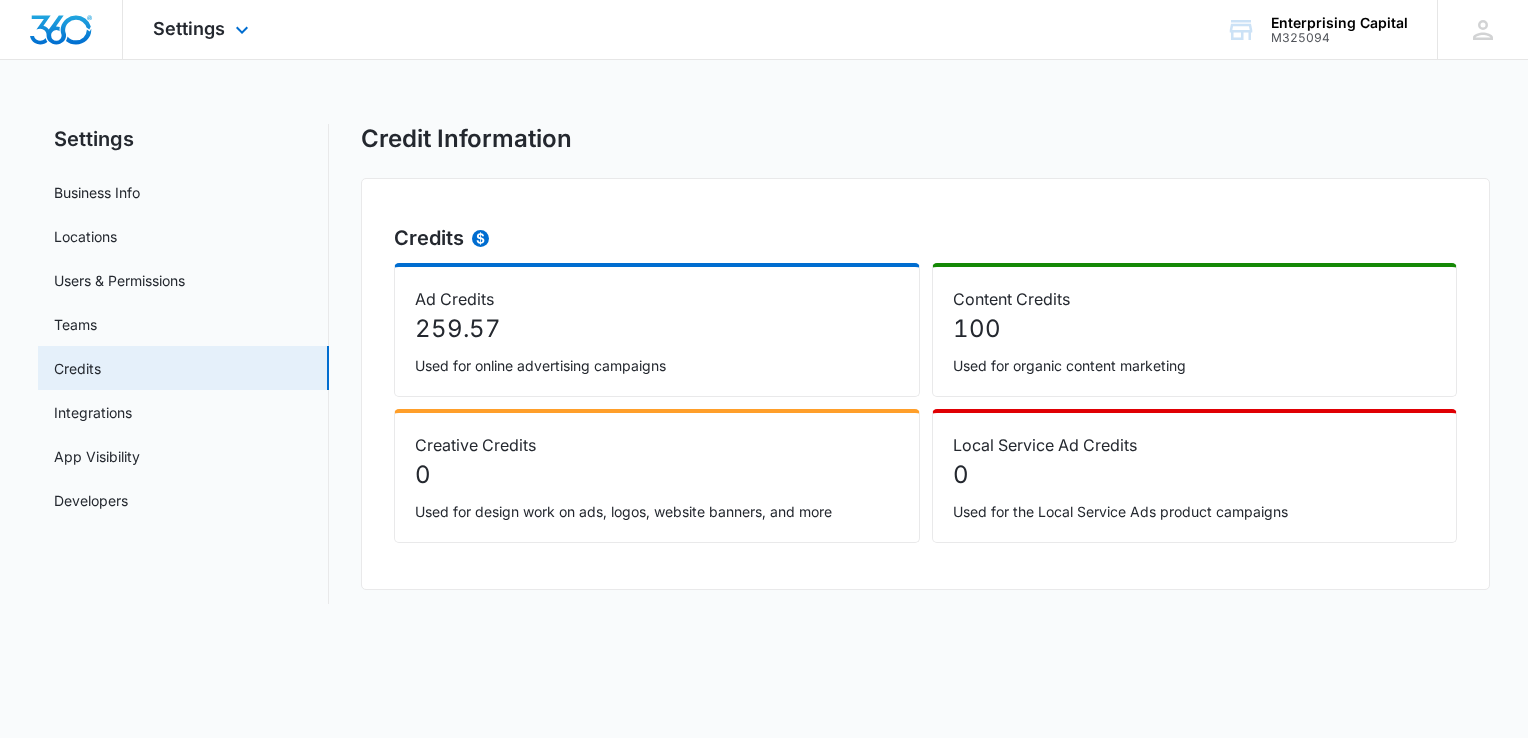 click at bounding box center (61, 30) 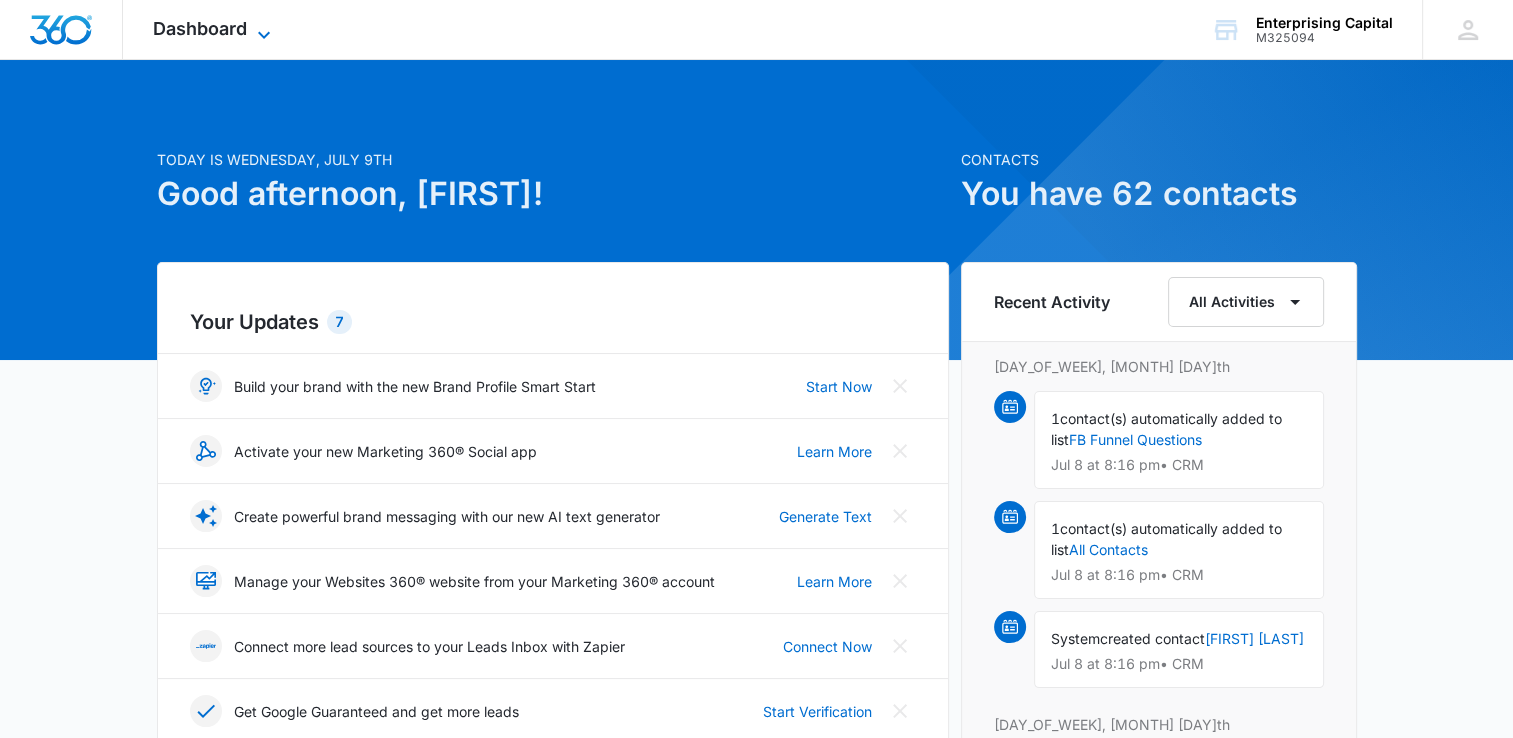 click at bounding box center [264, 34] 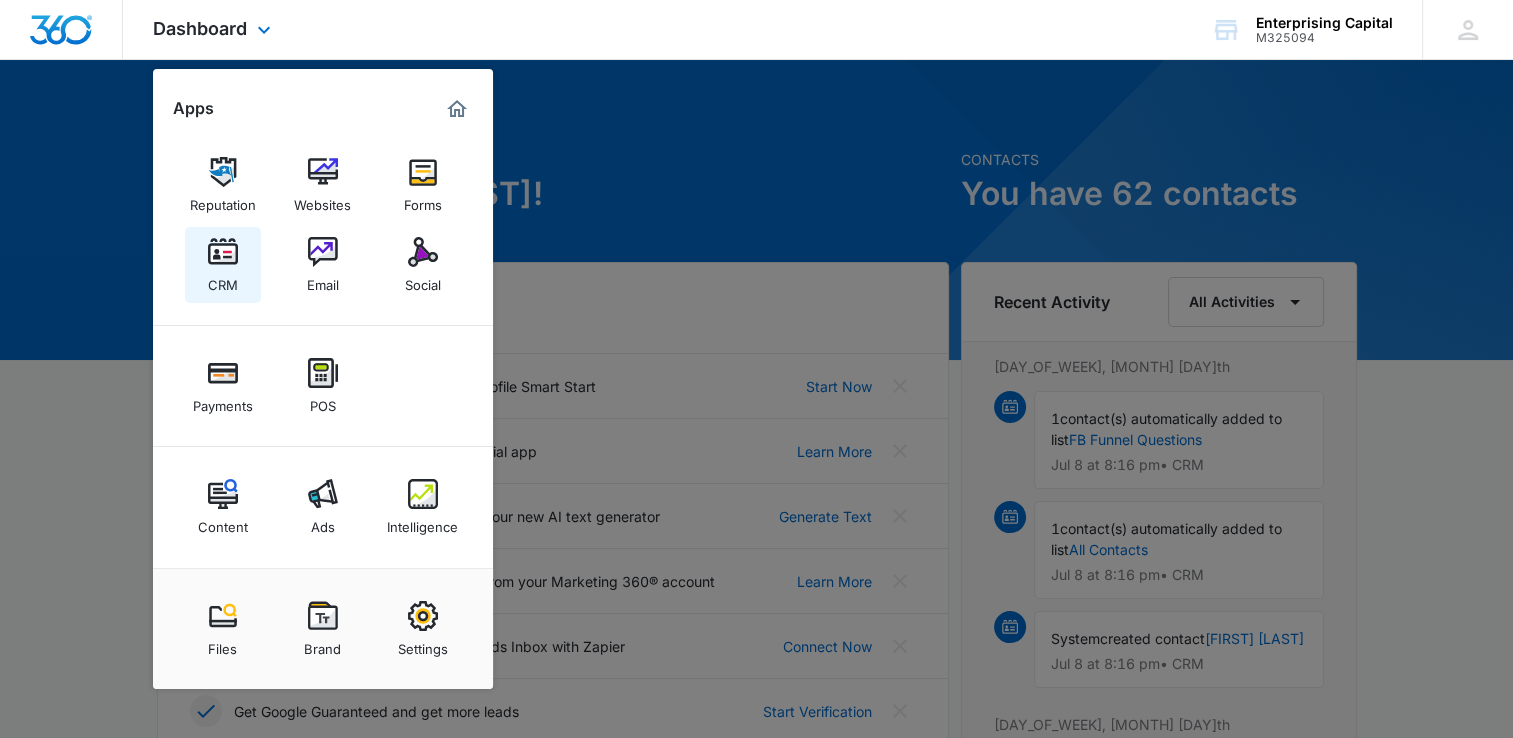 click at bounding box center [223, 252] 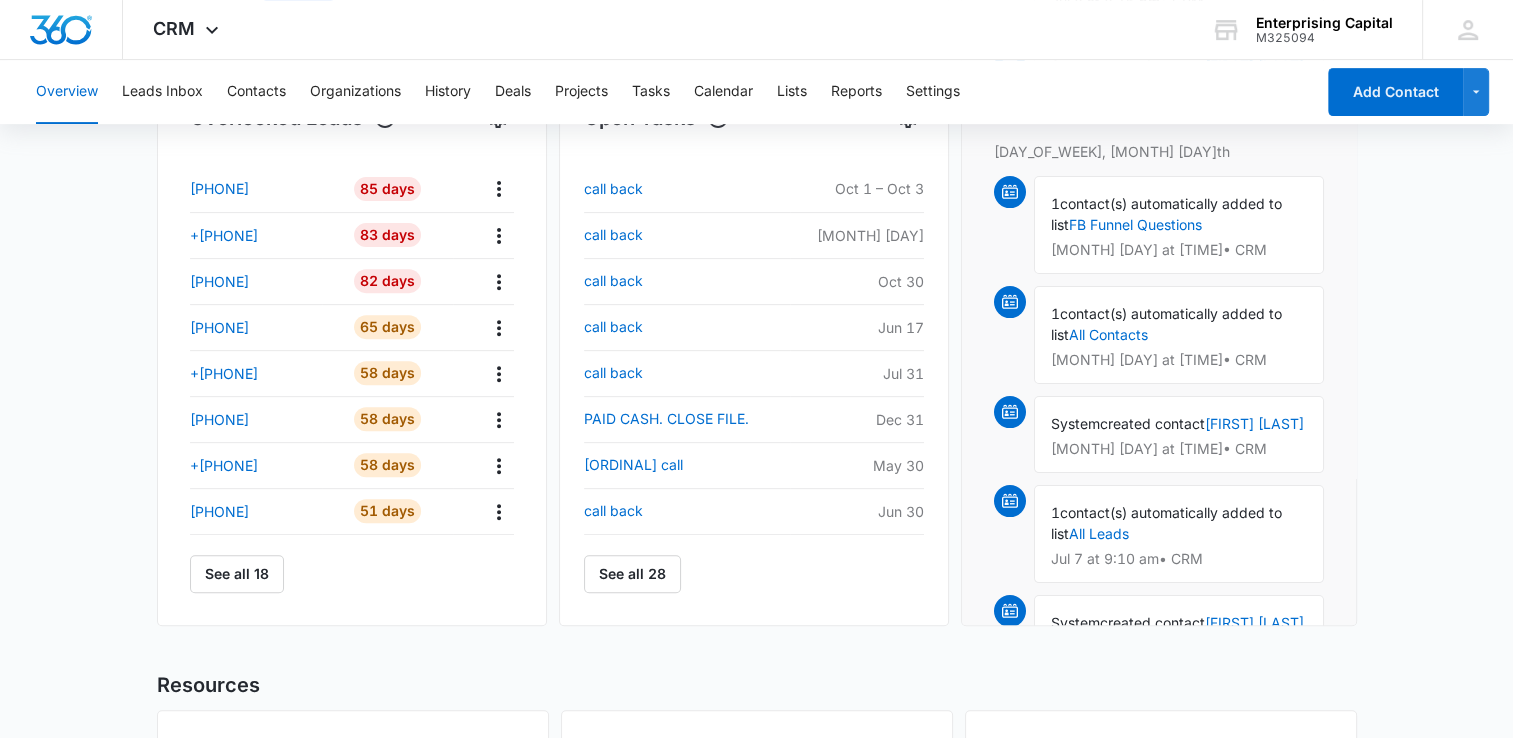 scroll, scrollTop: 688, scrollLeft: 0, axis: vertical 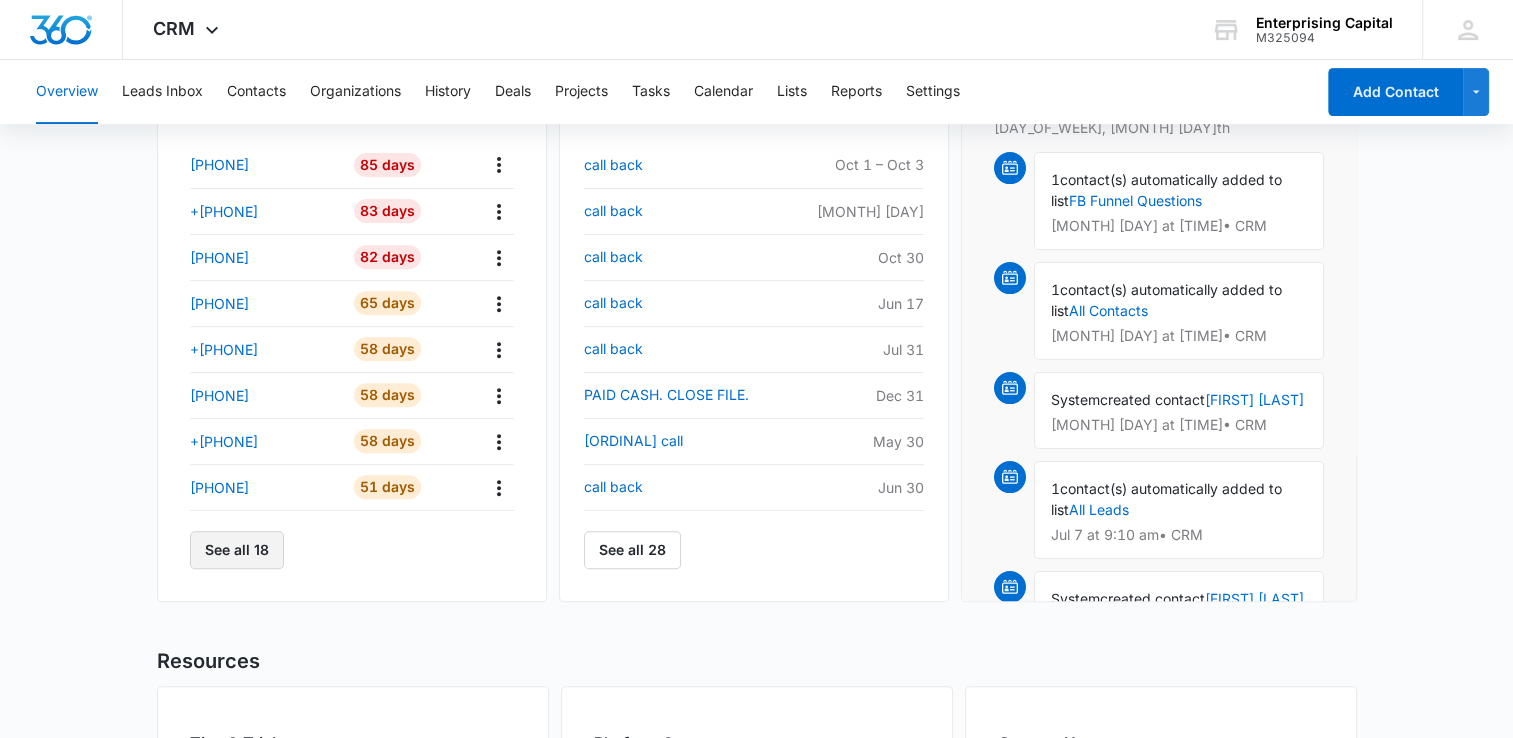 click on "See all 18" at bounding box center (237, 550) 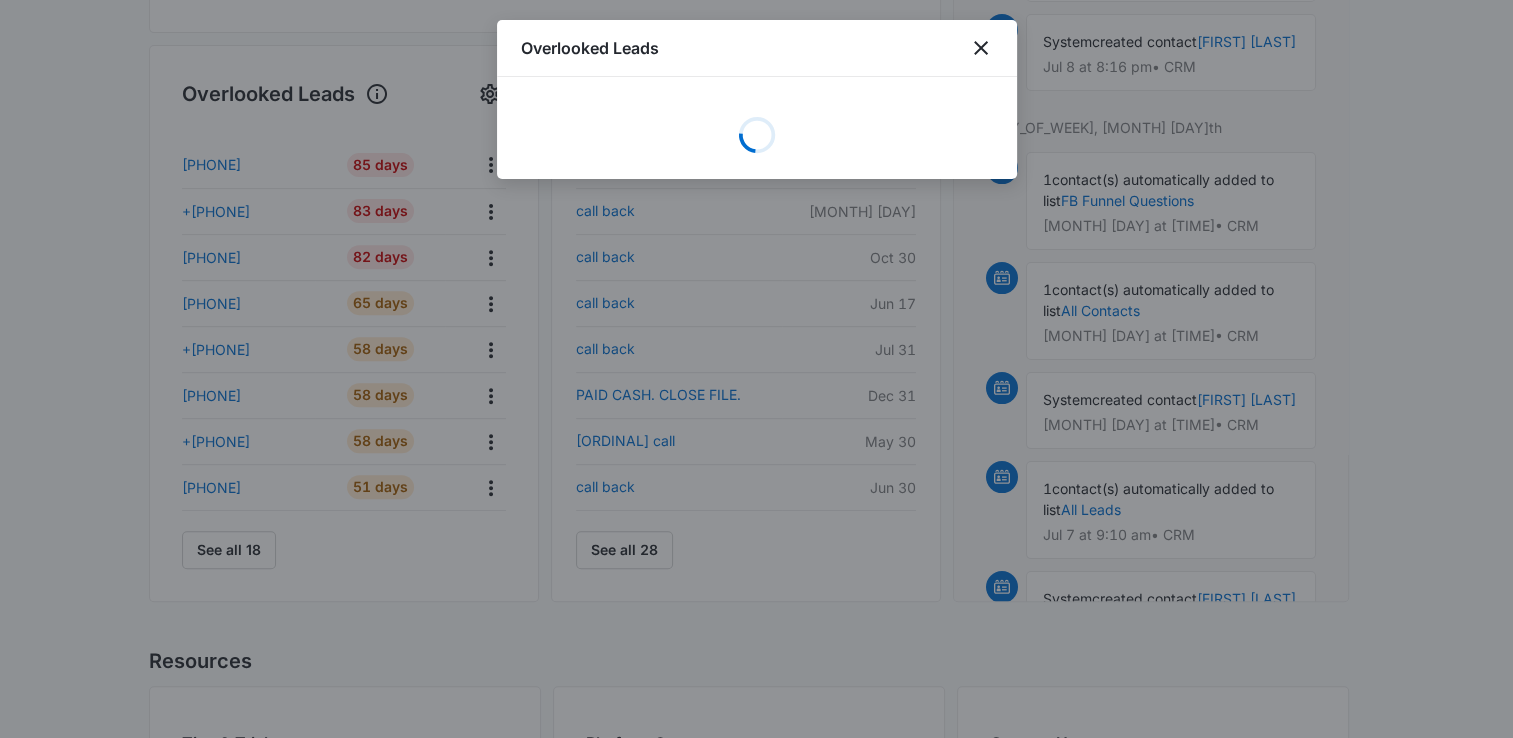 click at bounding box center [756, 369] 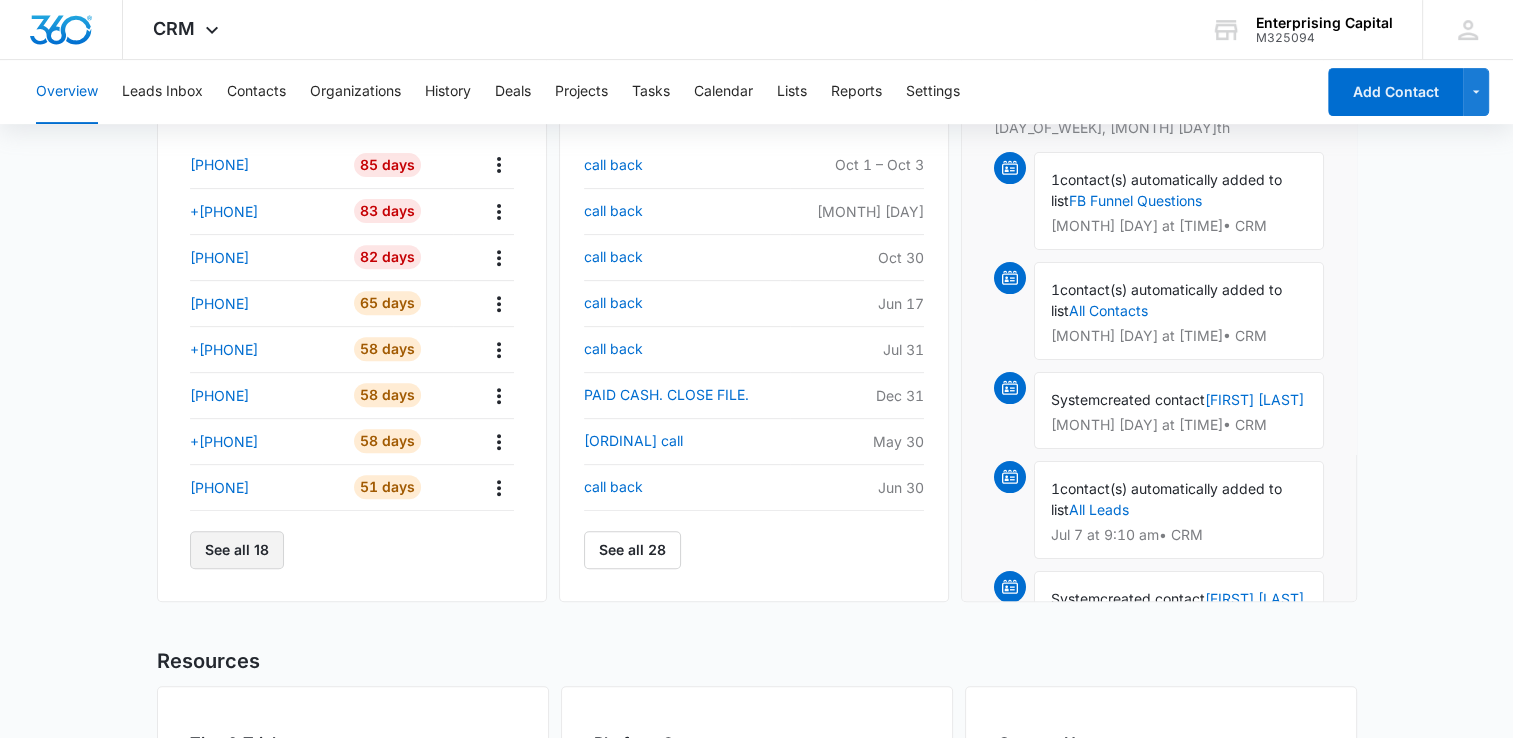 click on "See all 18" at bounding box center [237, 550] 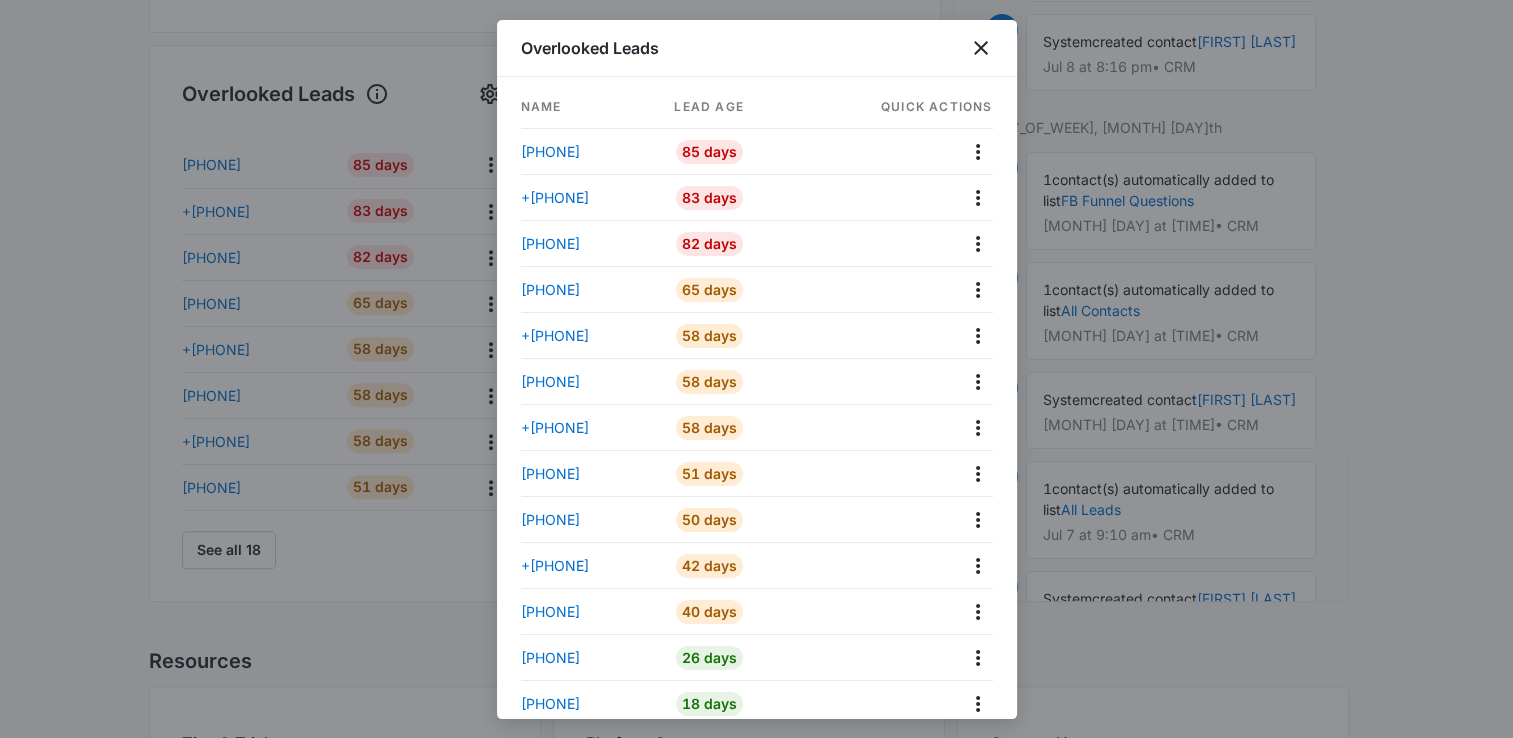 scroll, scrollTop: 0, scrollLeft: 0, axis: both 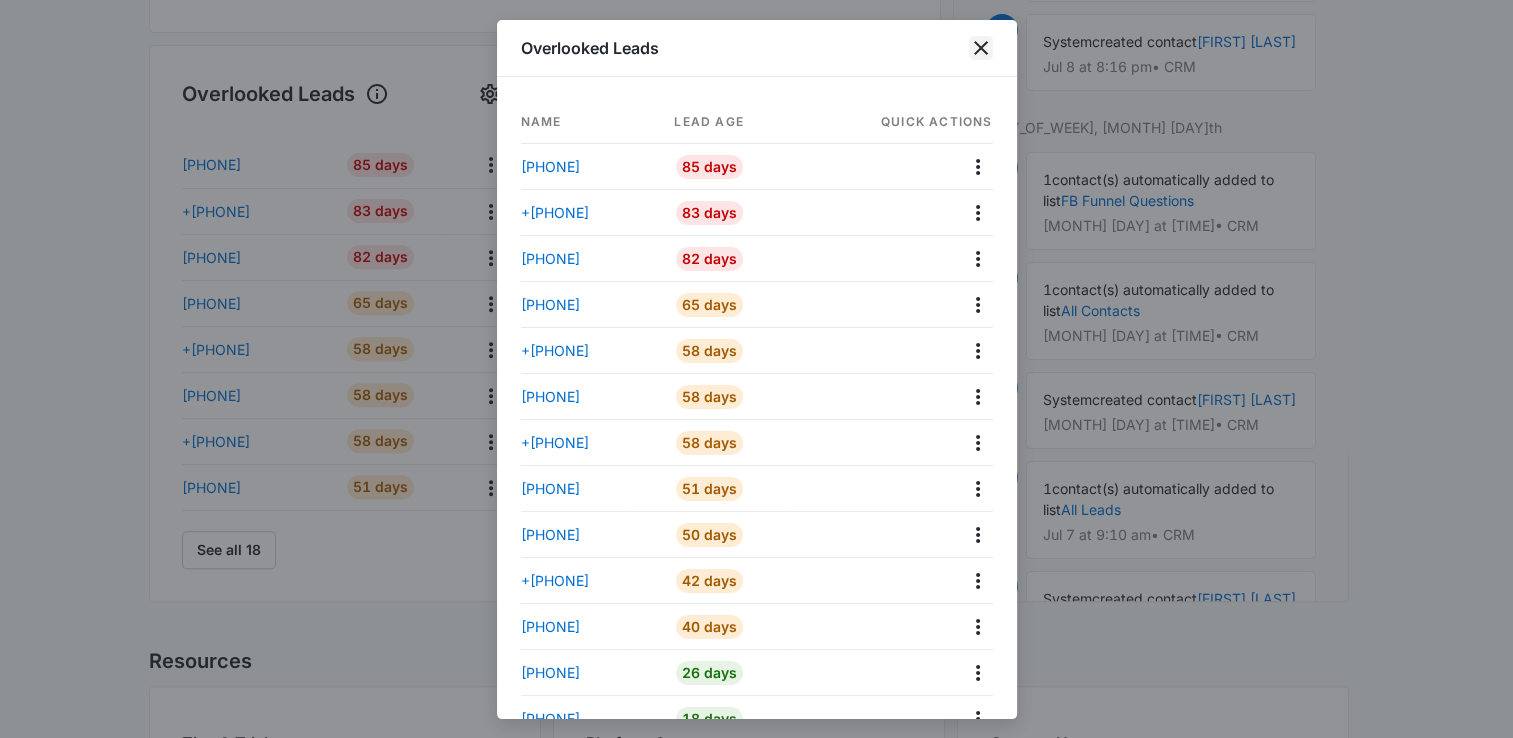 click at bounding box center (981, 48) 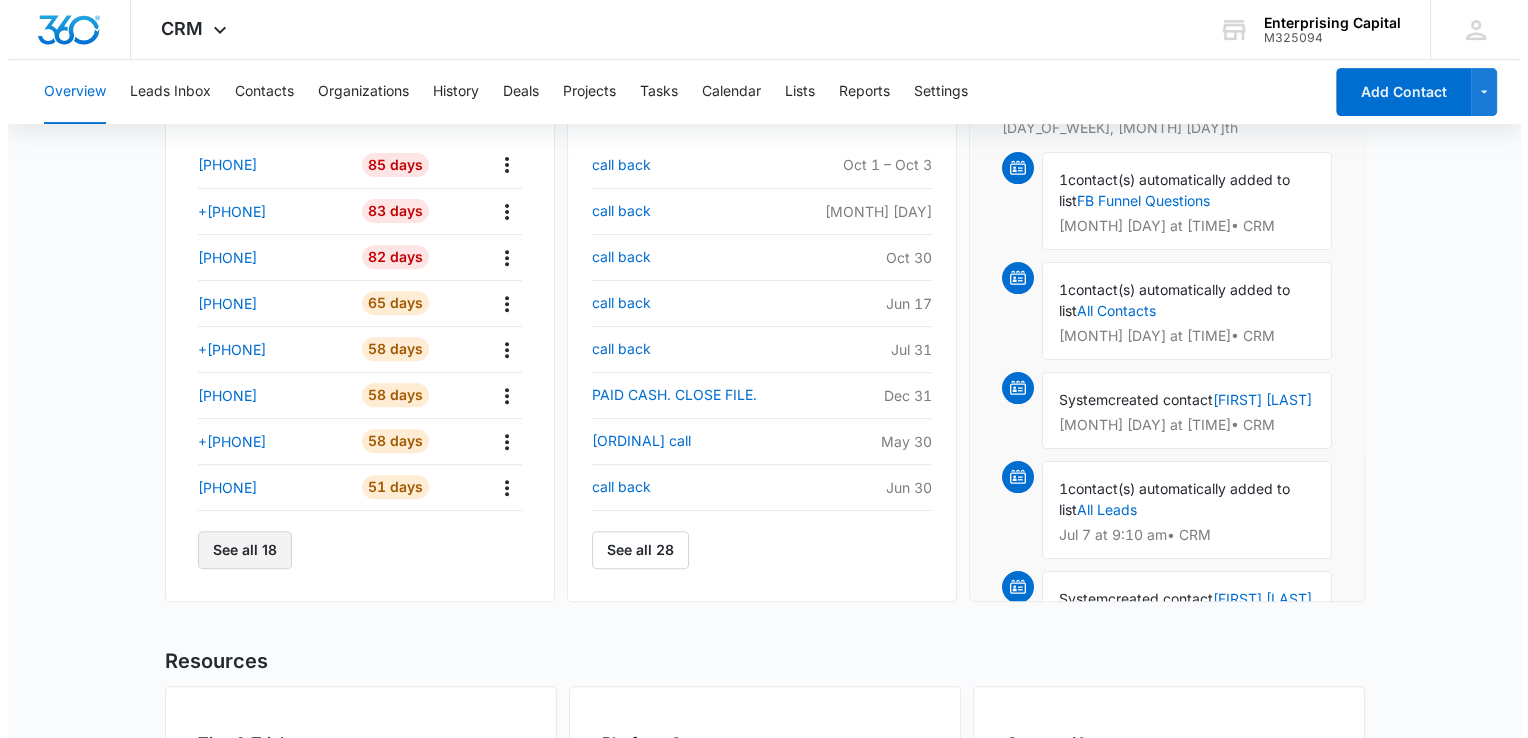scroll, scrollTop: 0, scrollLeft: 0, axis: both 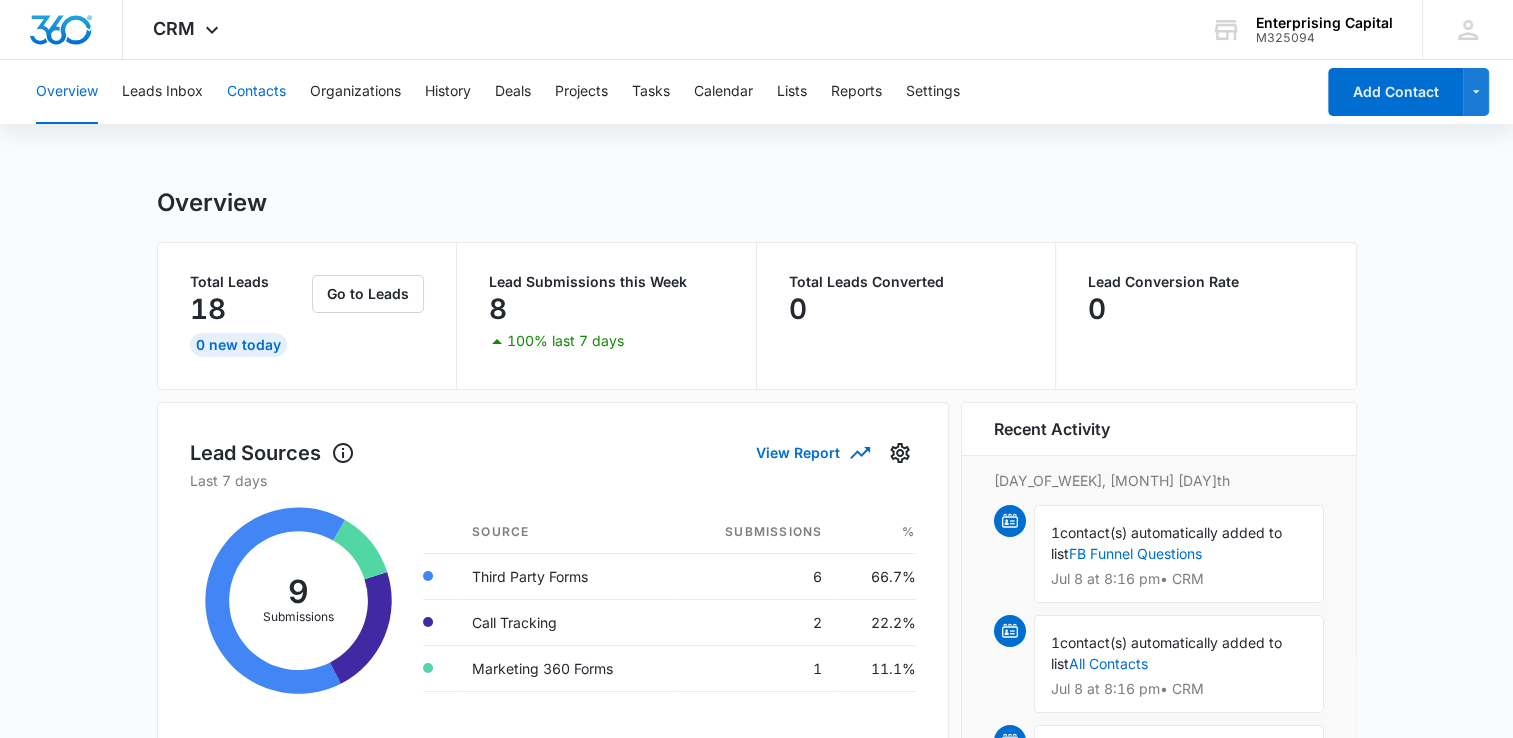 click on "Contacts" at bounding box center (256, 92) 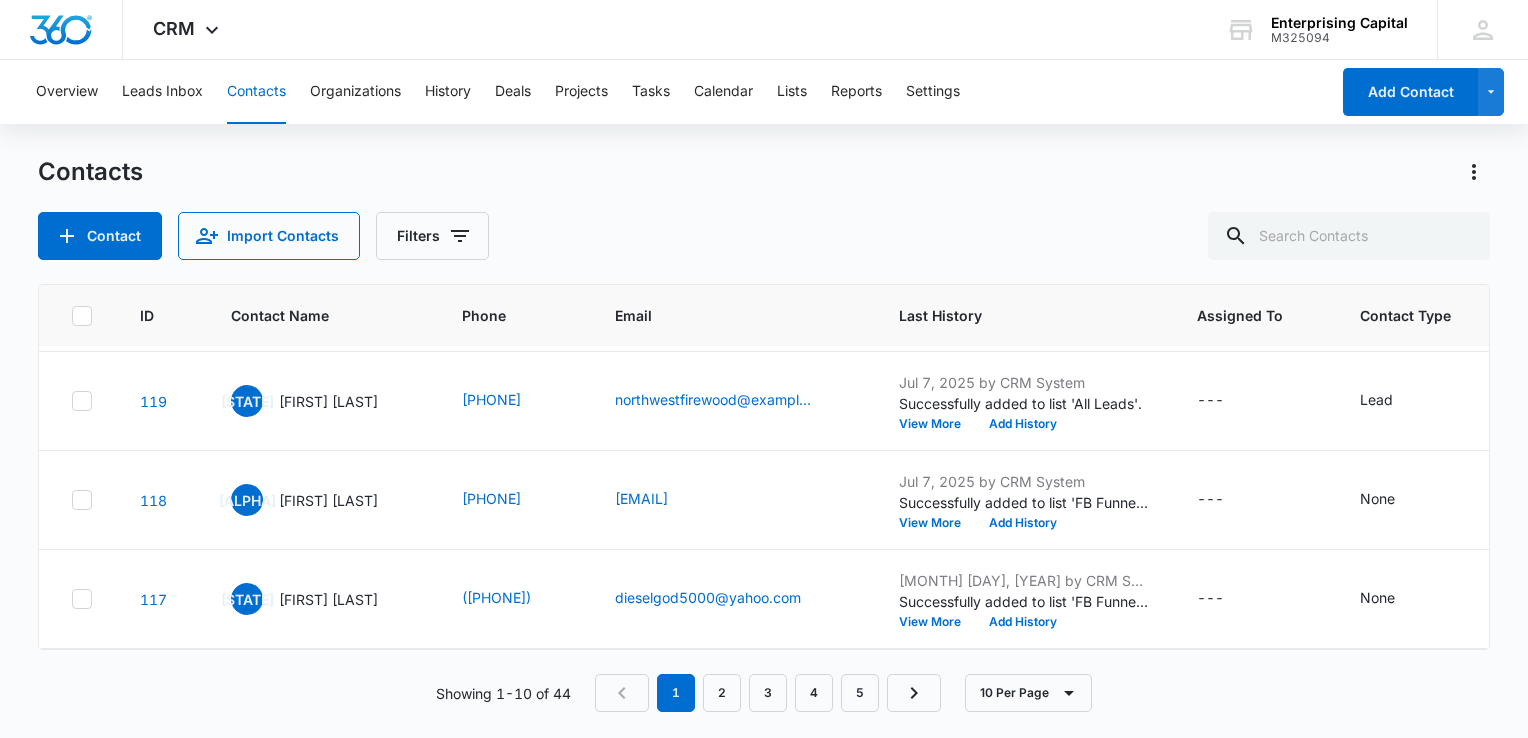 scroll, scrollTop: 199, scrollLeft: 0, axis: vertical 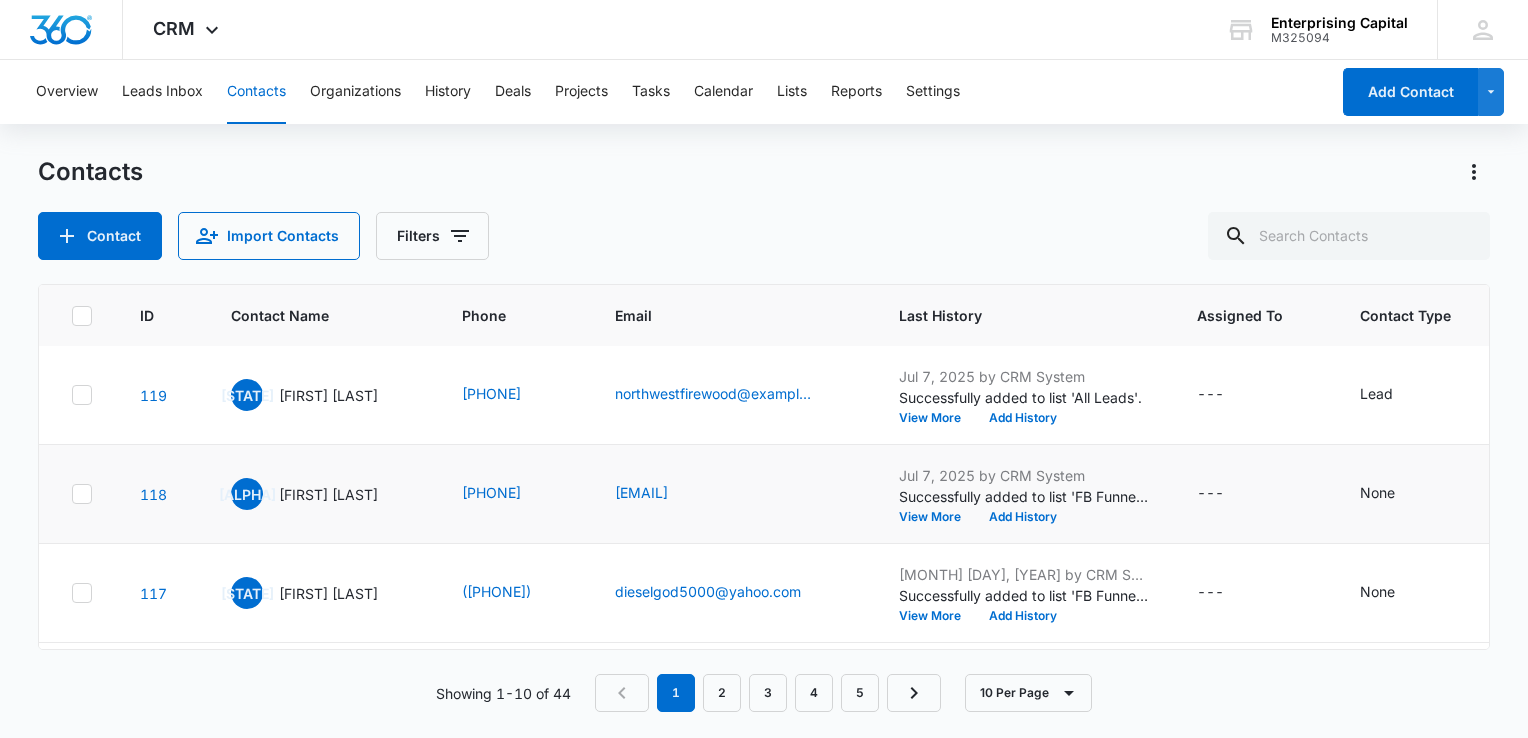 click at bounding box center [82, 197] 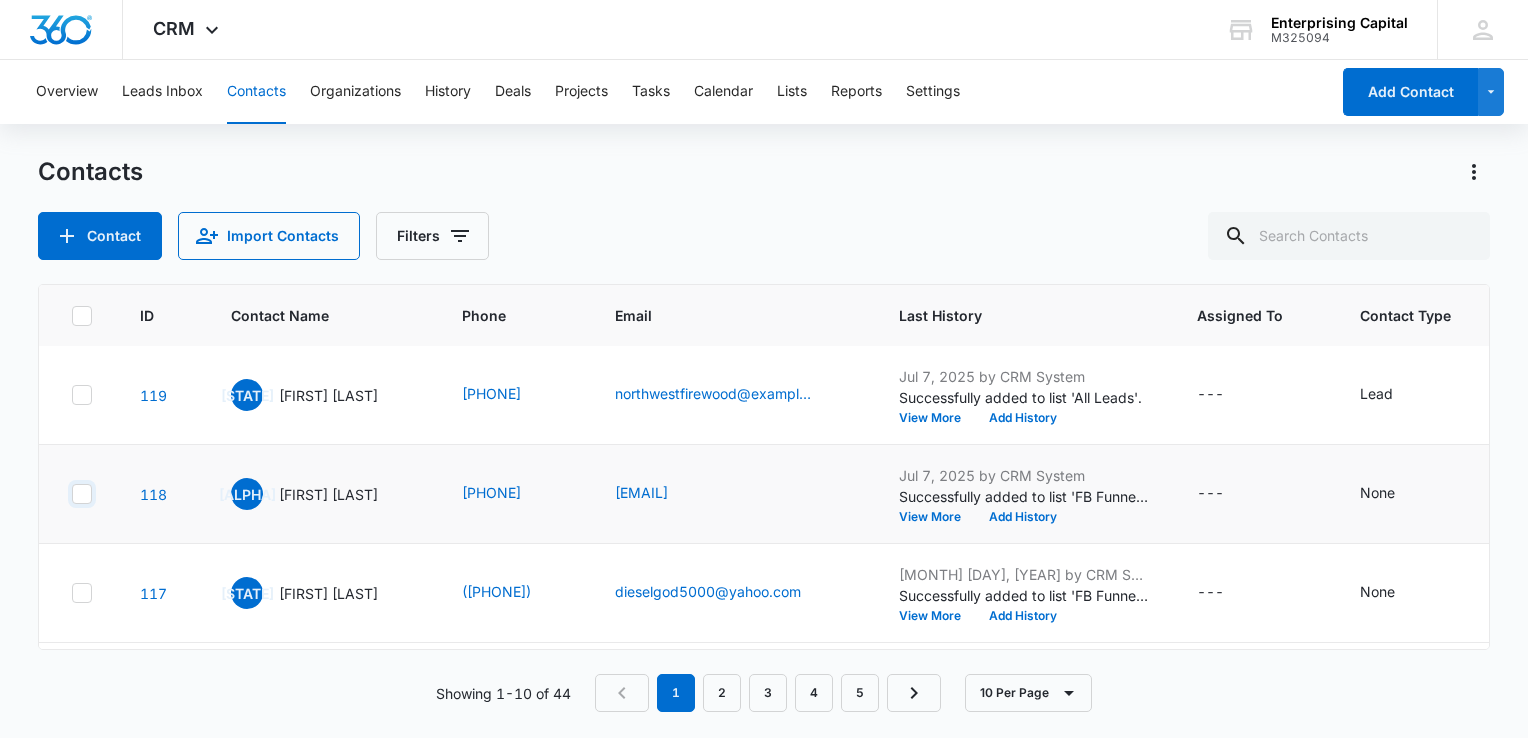 click at bounding box center [71, 197] 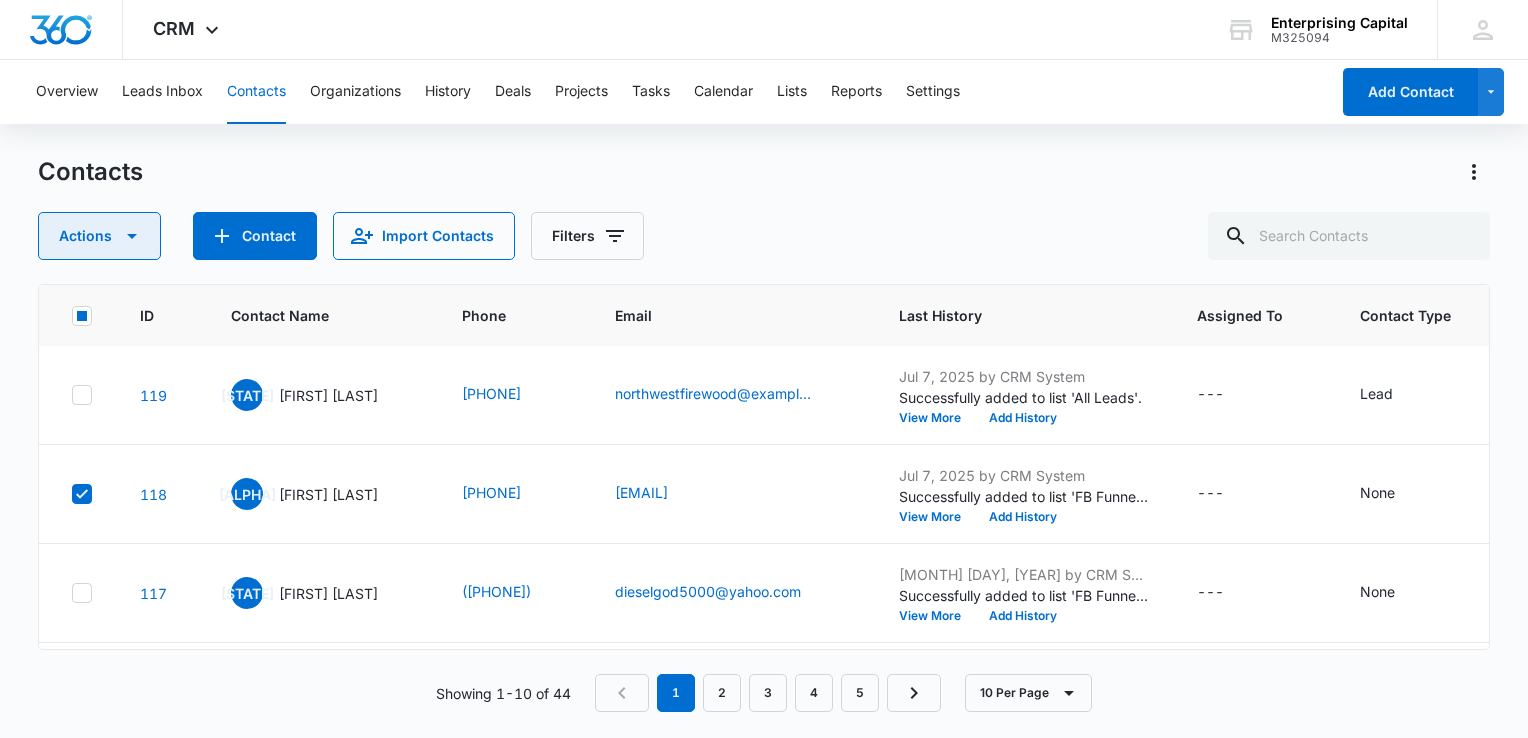 click at bounding box center (132, 236) 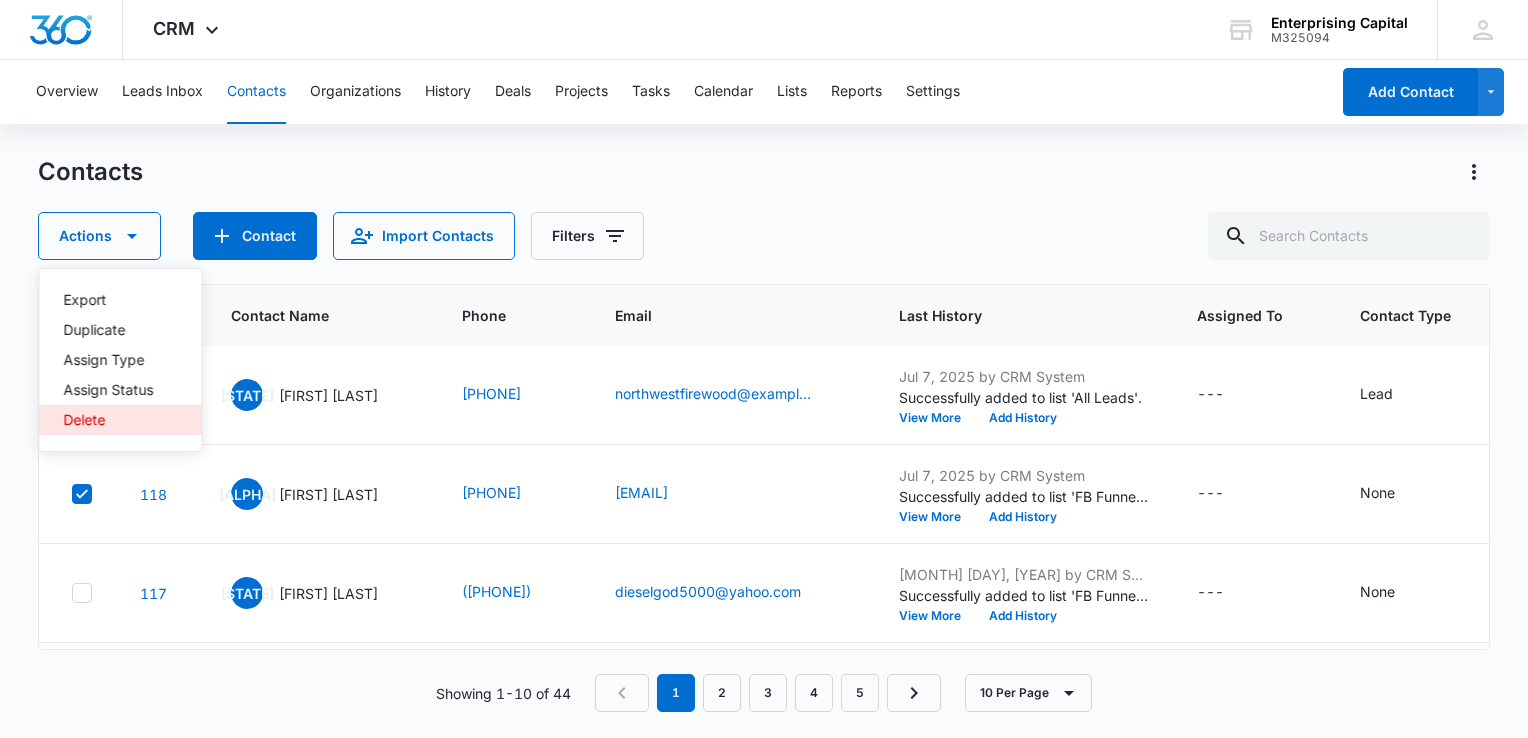 click on "Delete" at bounding box center (108, 420) 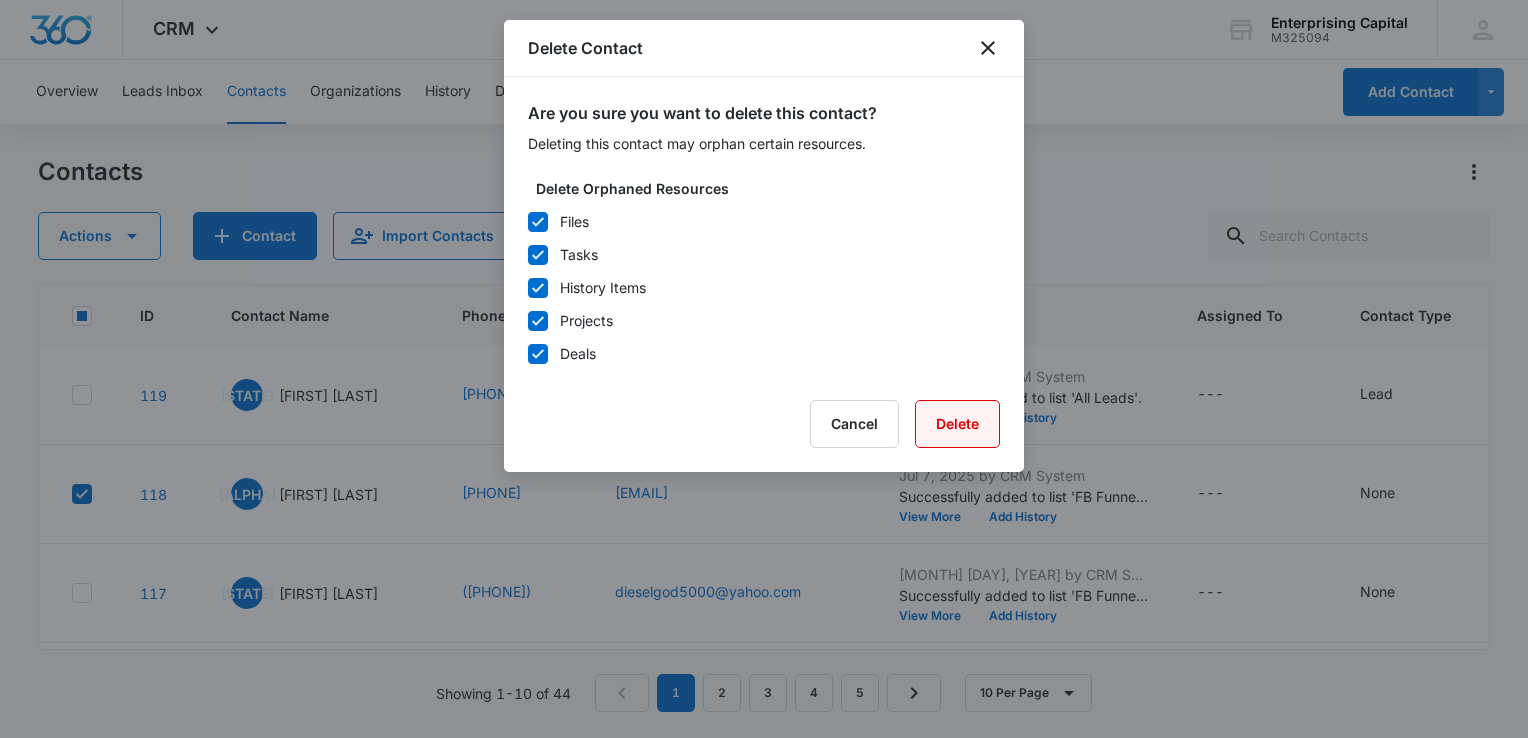 click on "Delete" at bounding box center (957, 424) 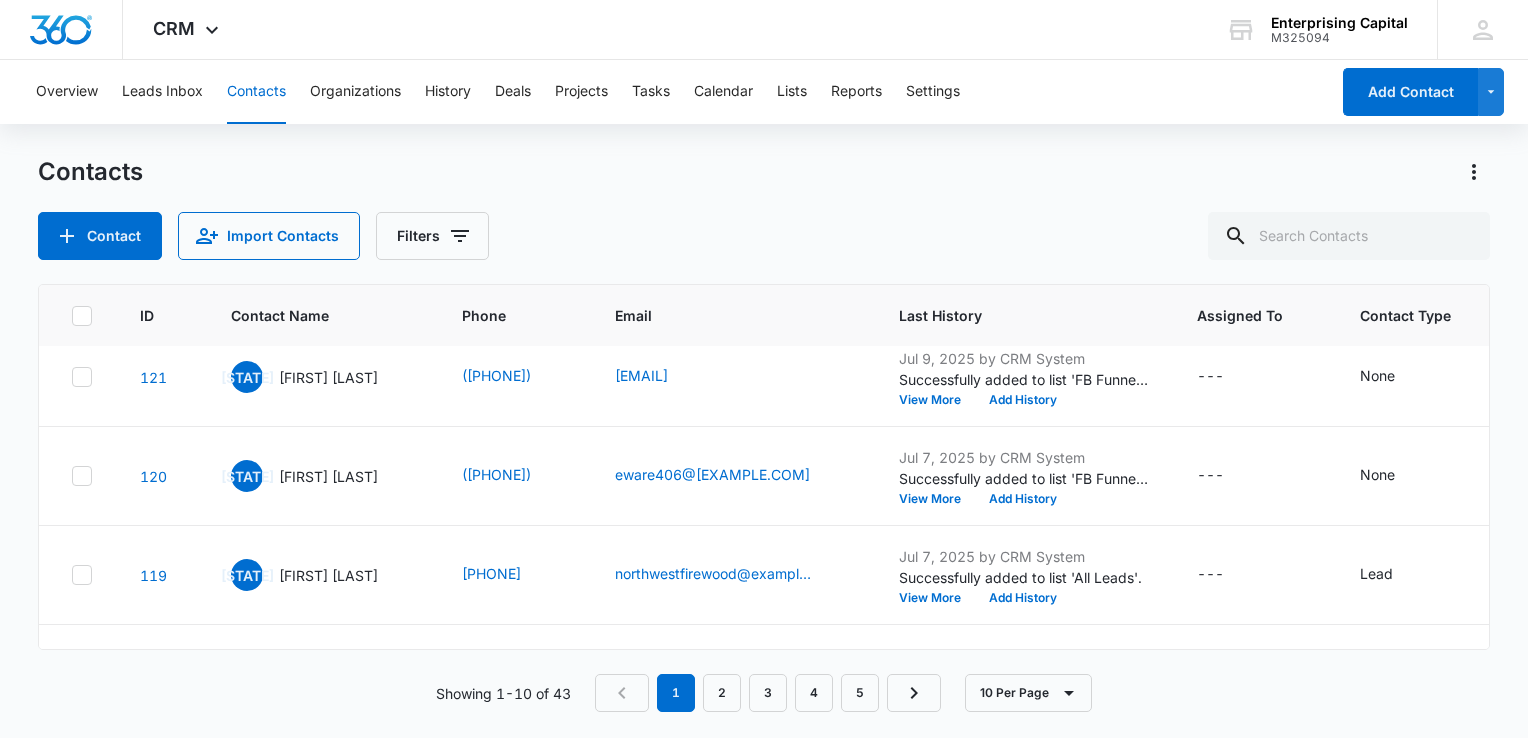 scroll, scrollTop: 0, scrollLeft: 0, axis: both 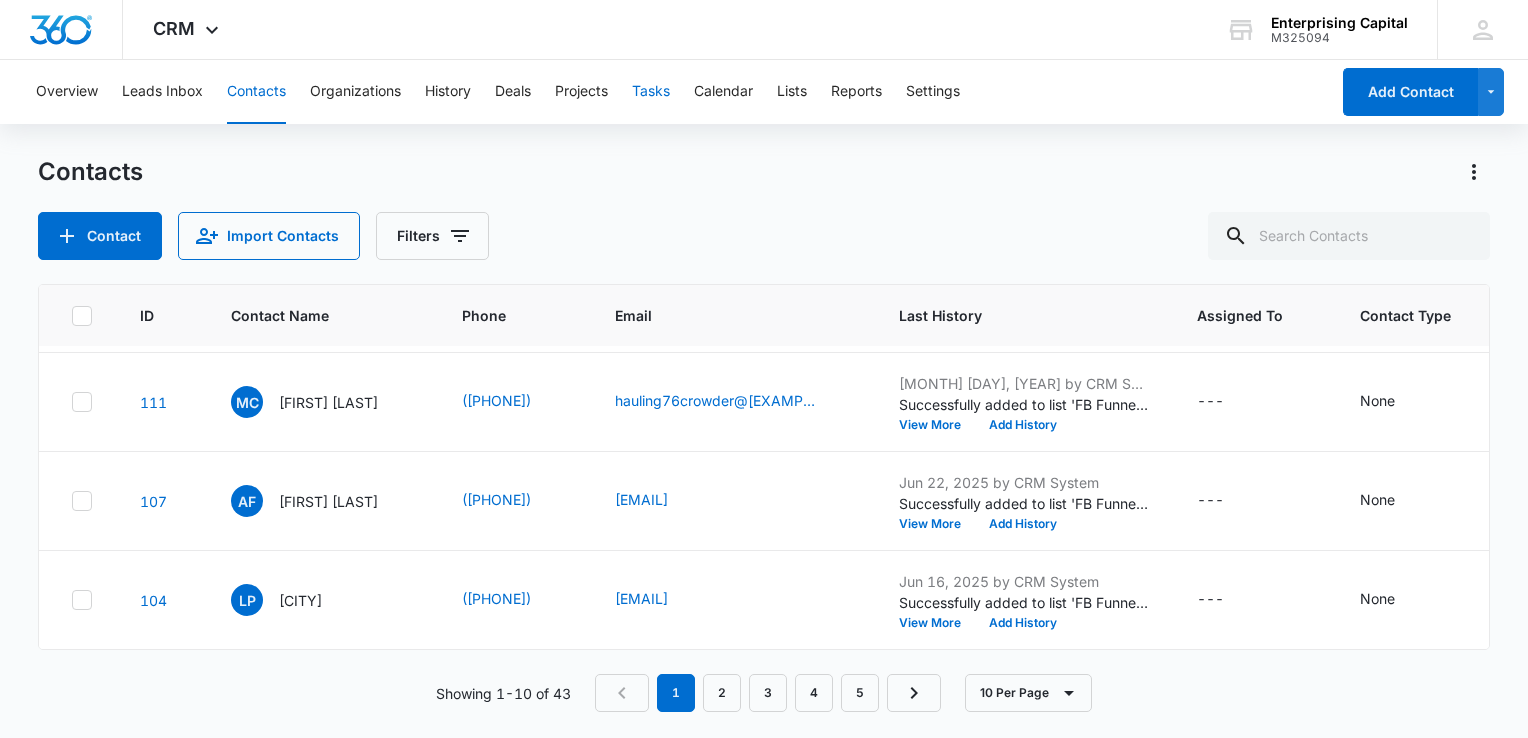 click on "Tasks" at bounding box center (651, 92) 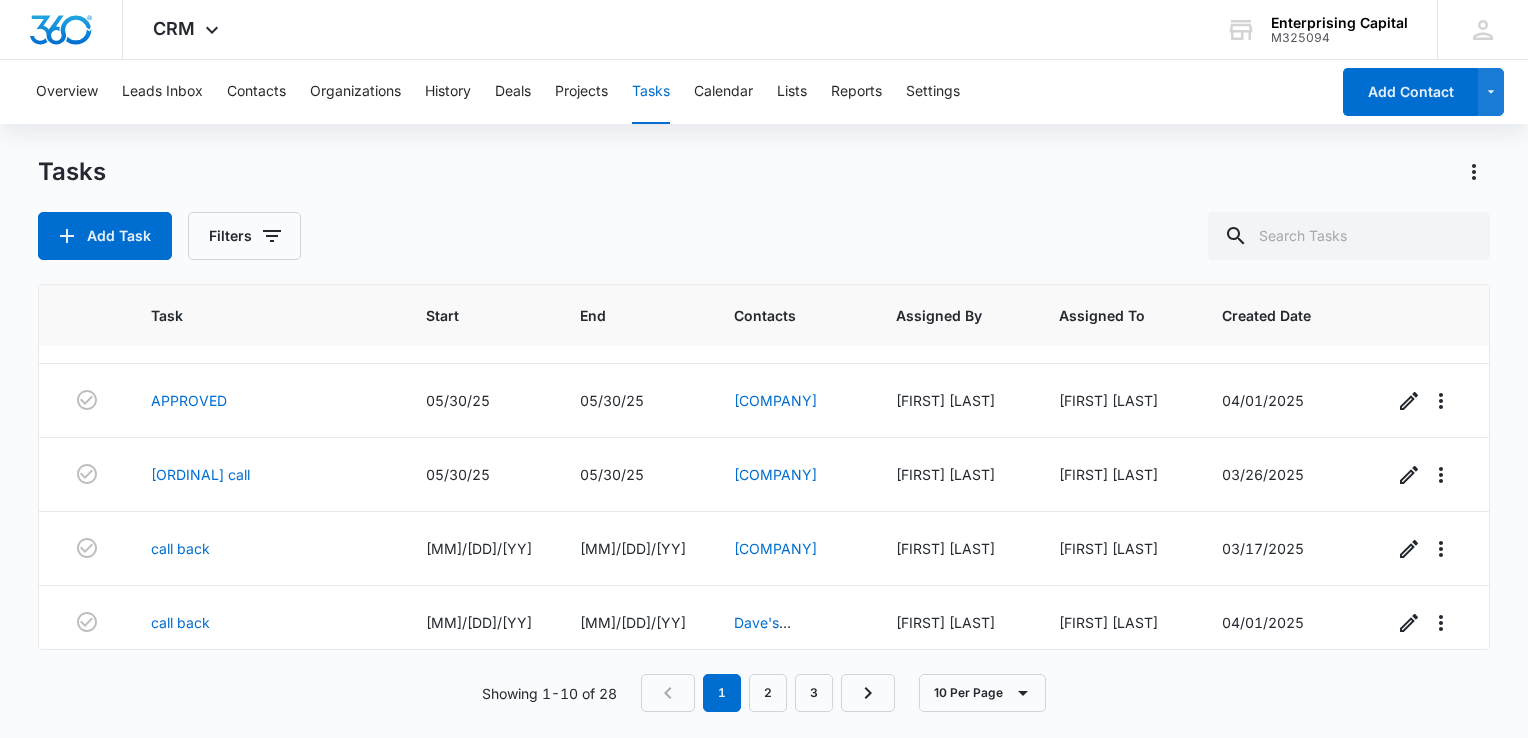 scroll, scrollTop: 133, scrollLeft: 0, axis: vertical 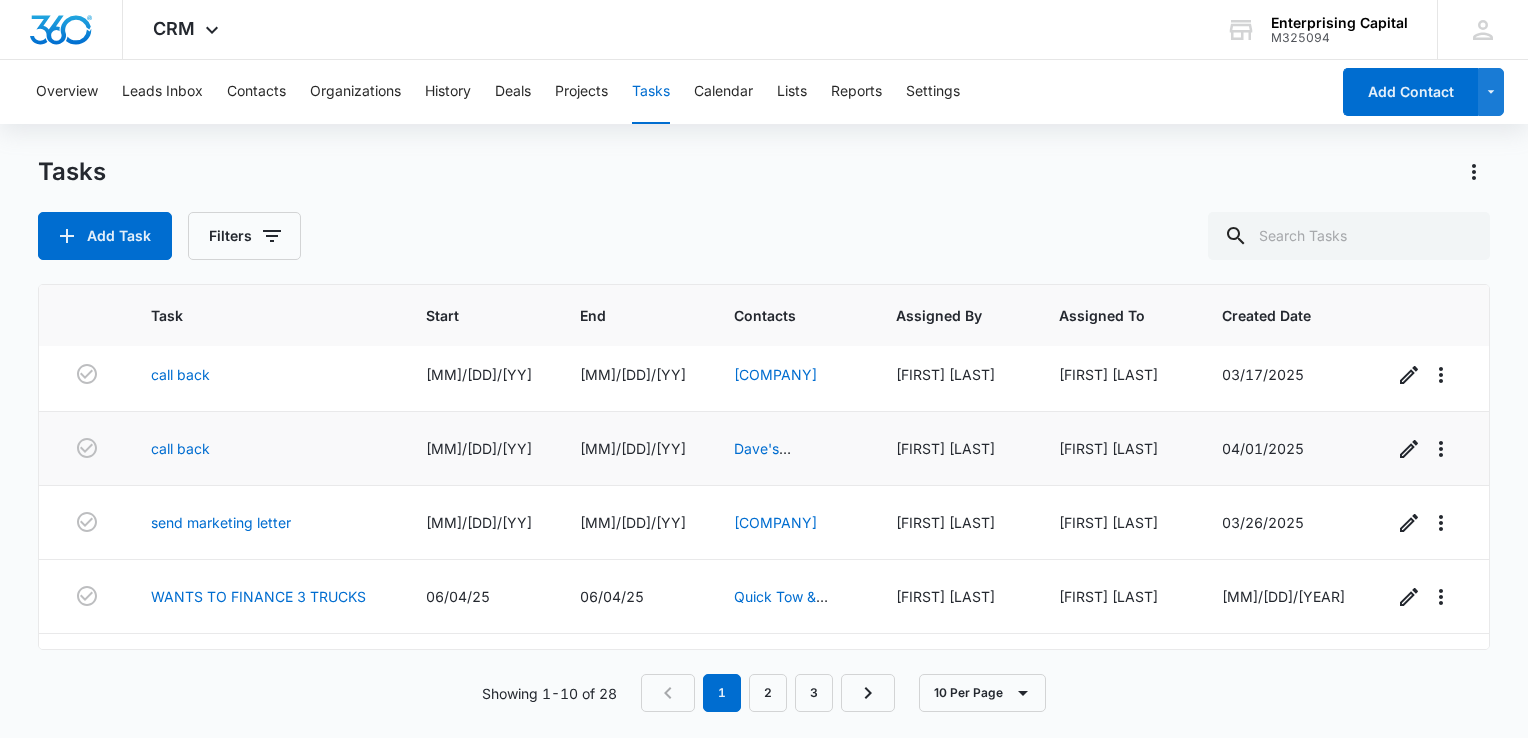 click on "Dave's Excavating" at bounding box center (791, 78) 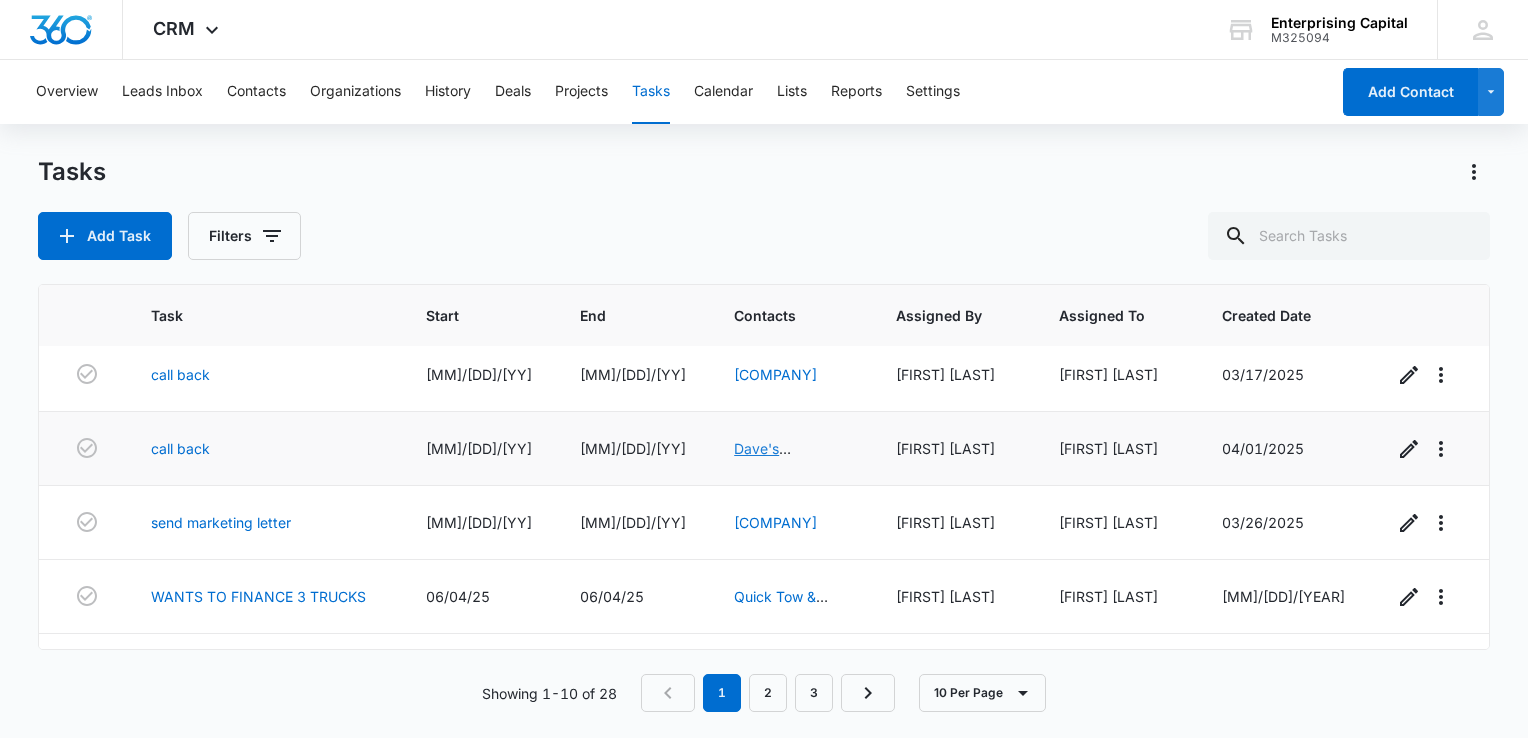 click on "Dave's Excavating" at bounding box center [770, 459] 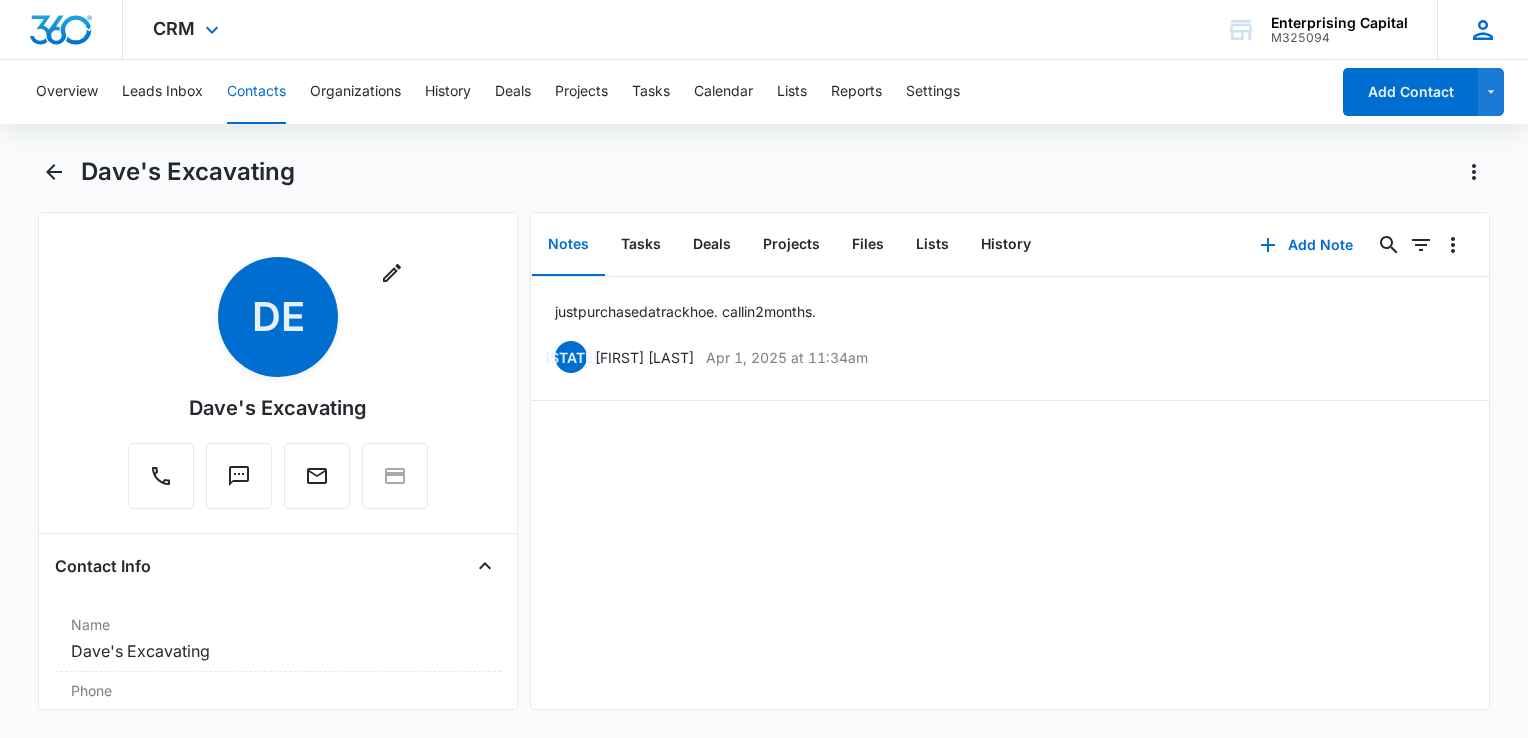 click at bounding box center (1483, 30) 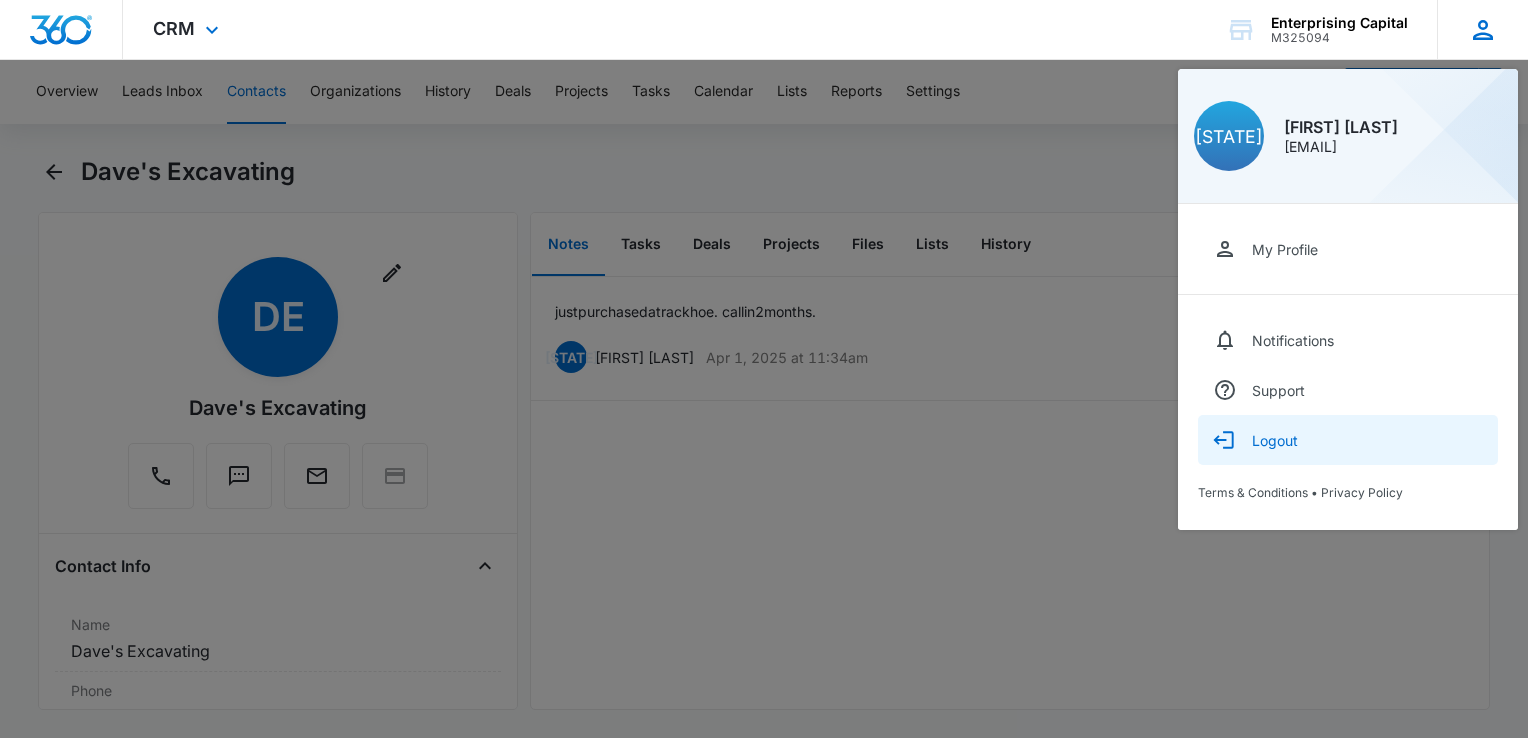 click on "Logout" at bounding box center [1275, 440] 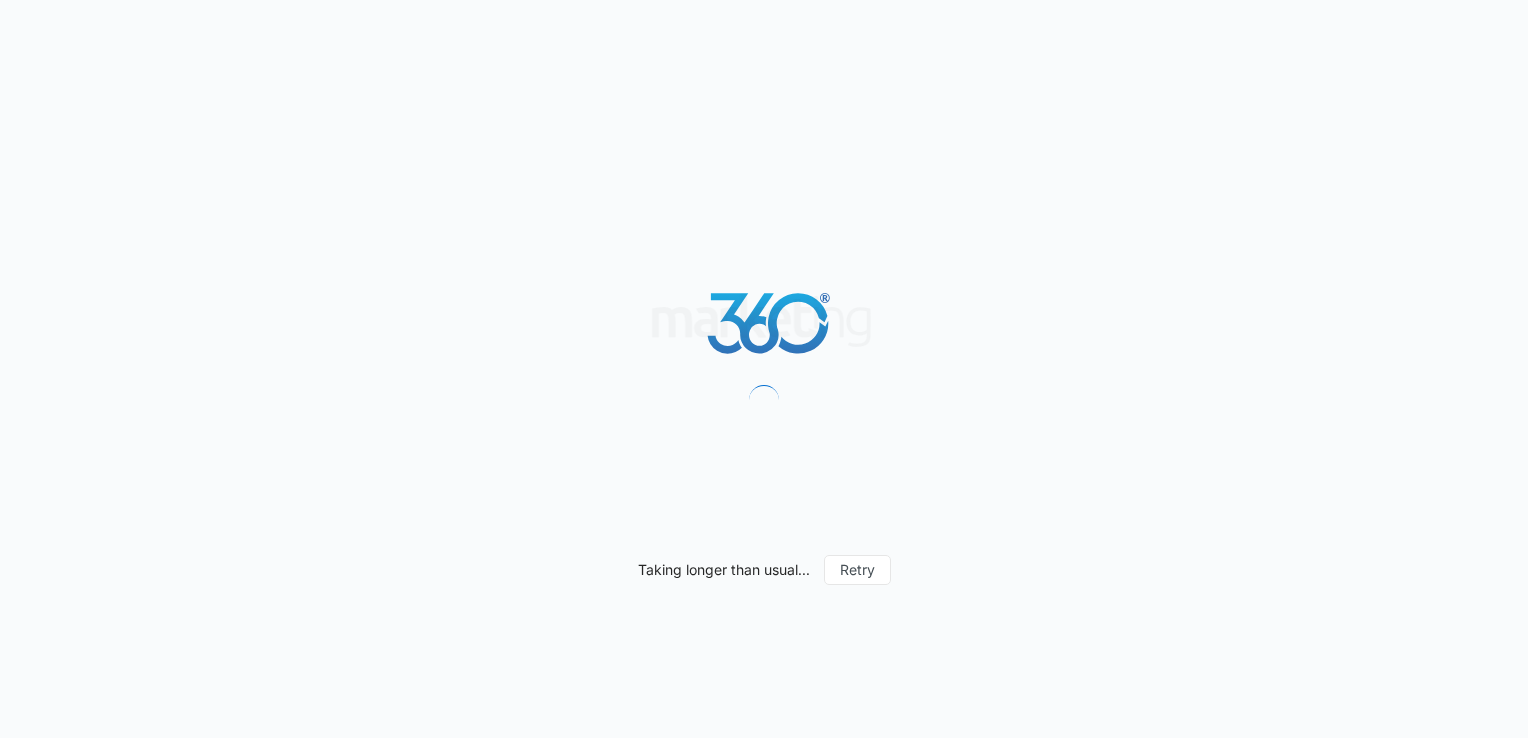 scroll, scrollTop: 0, scrollLeft: 0, axis: both 